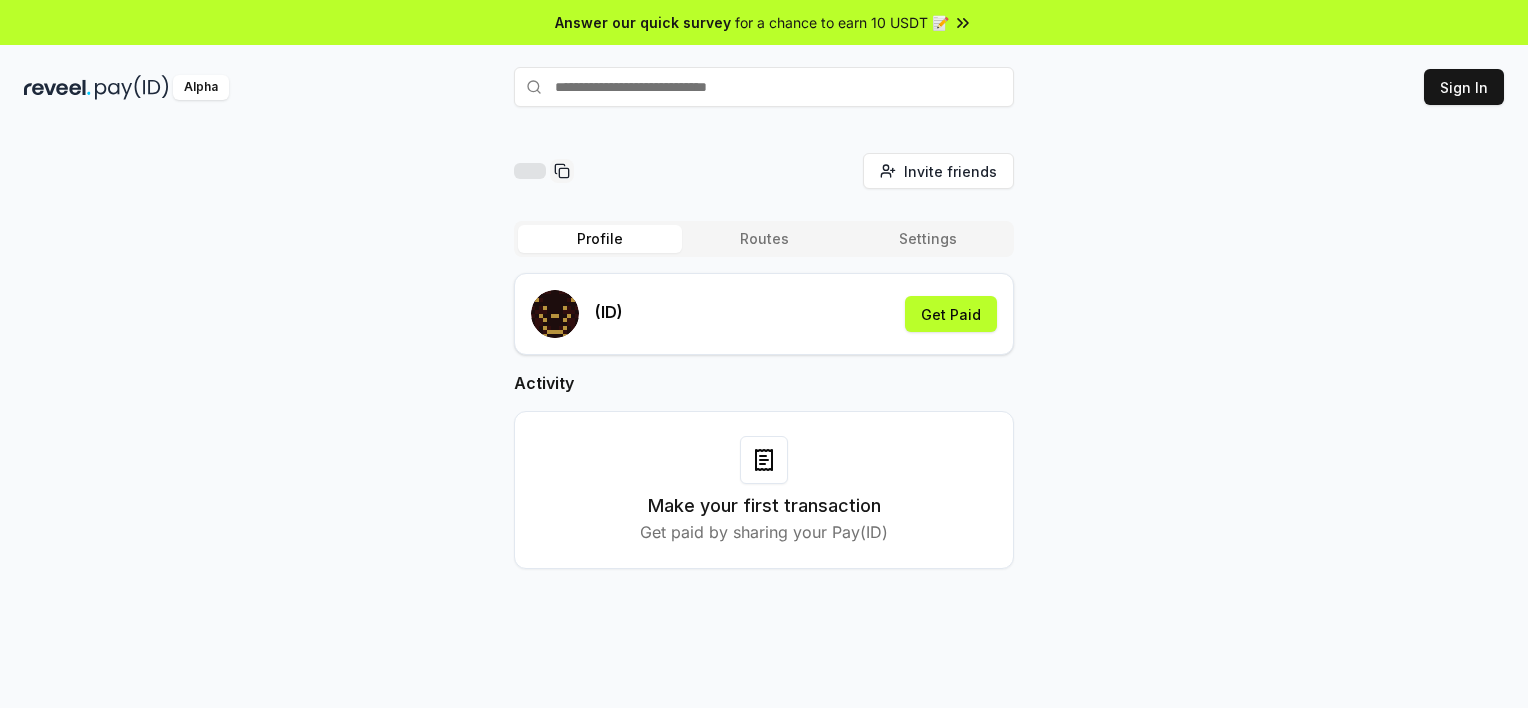 scroll, scrollTop: 0, scrollLeft: 0, axis: both 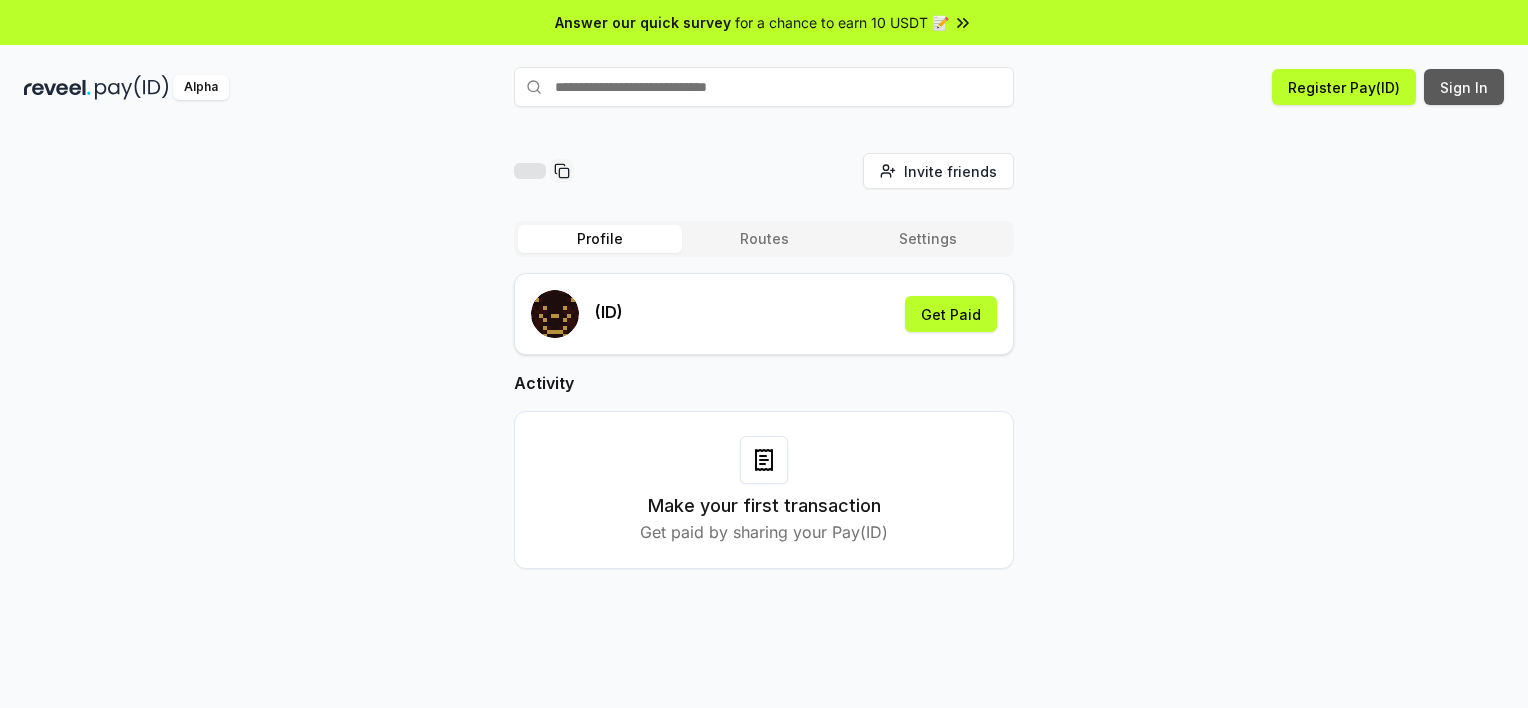 click on "Sign In" at bounding box center [1464, 87] 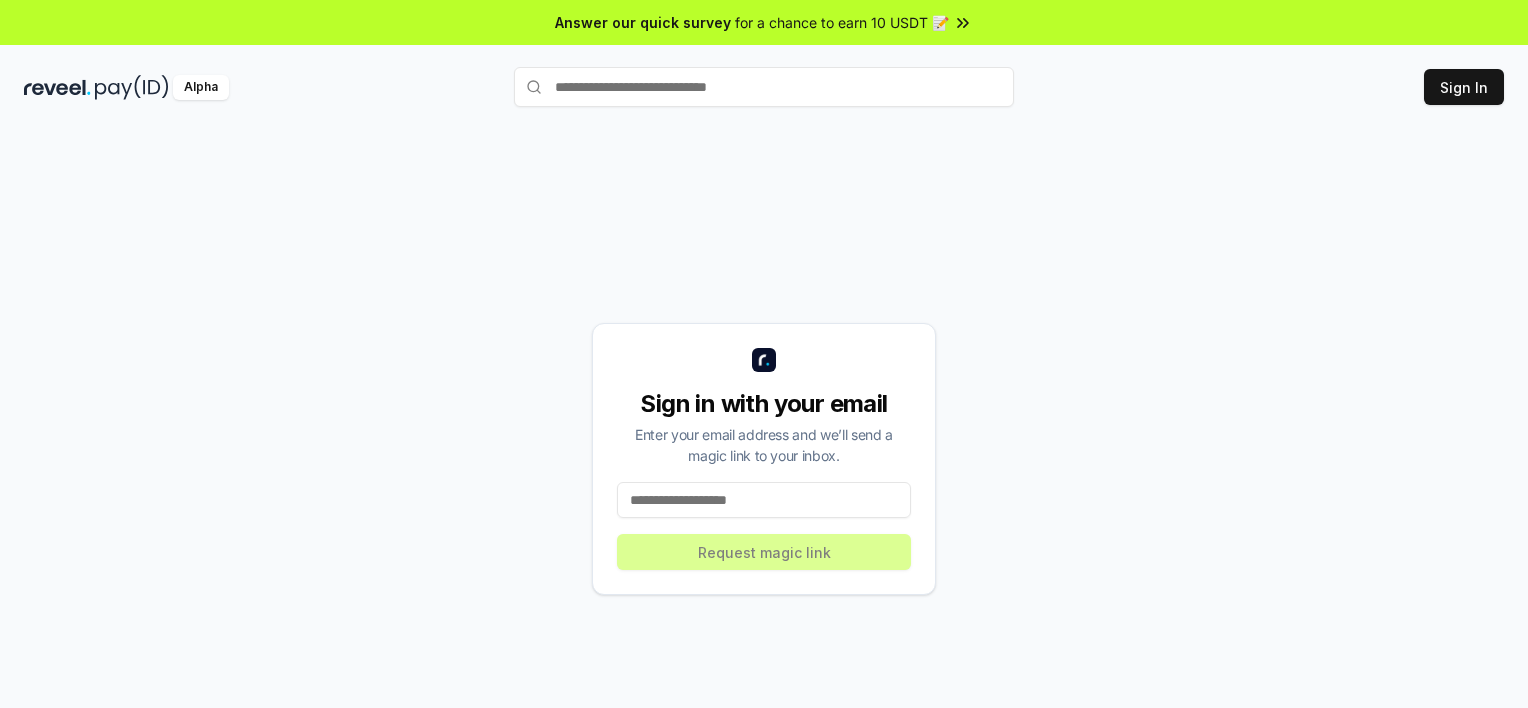 scroll, scrollTop: 0, scrollLeft: 0, axis: both 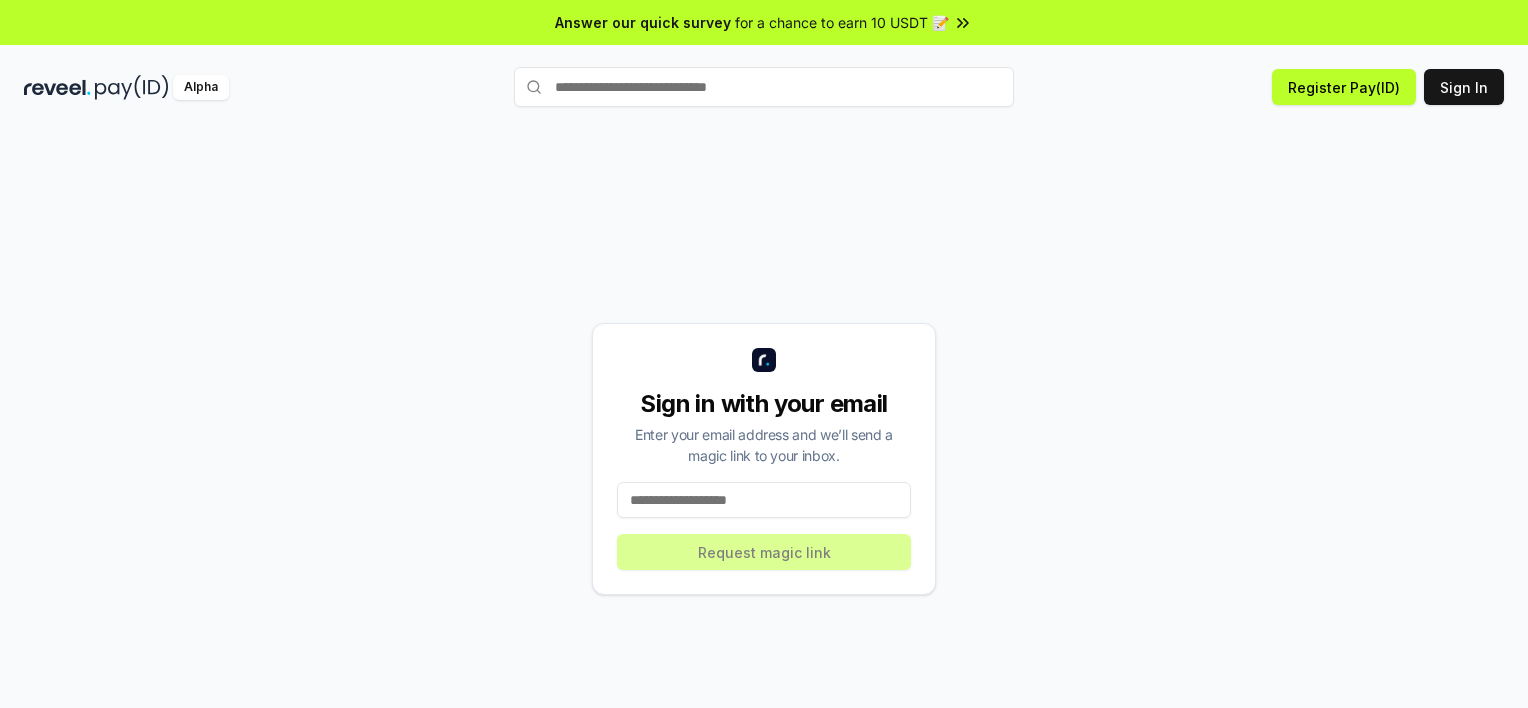click at bounding box center (764, 500) 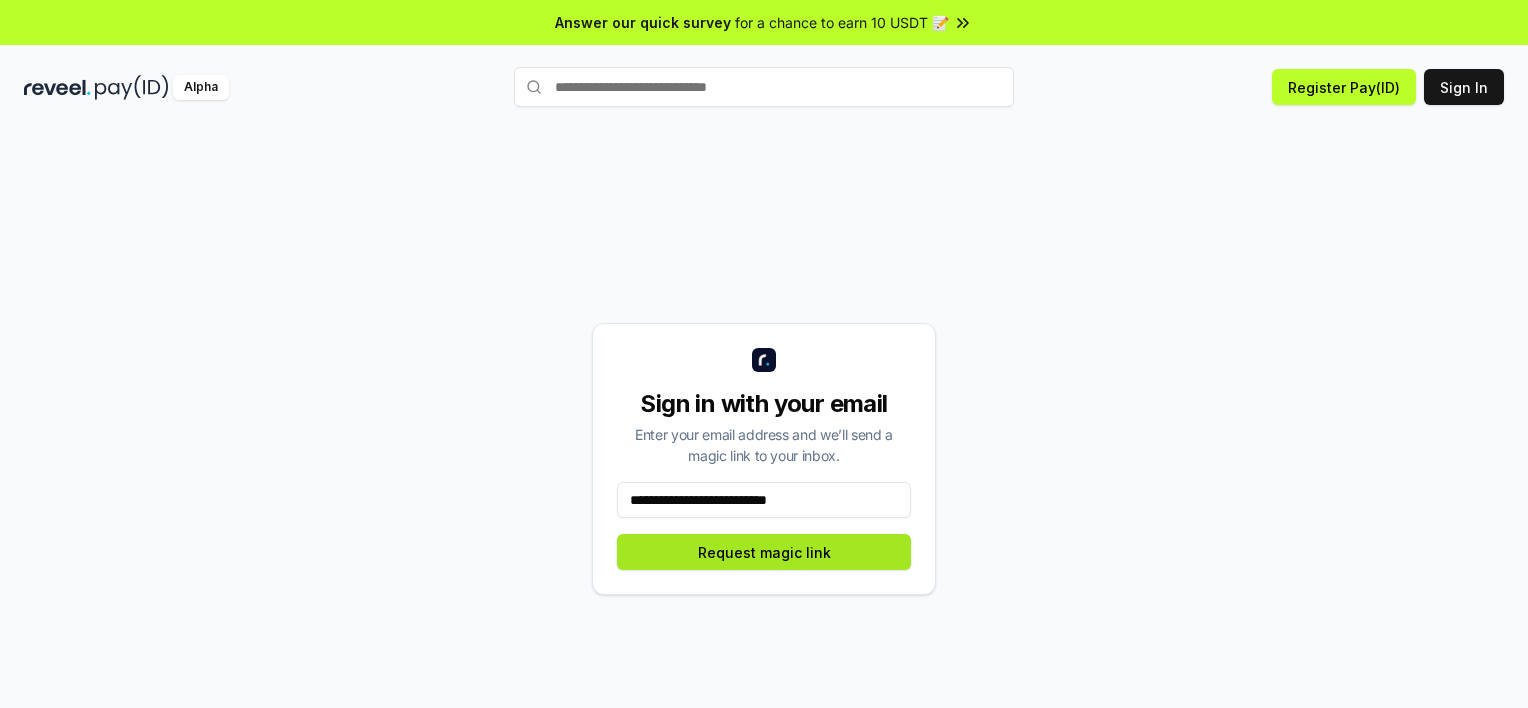 click on "Request magic link" at bounding box center [764, 552] 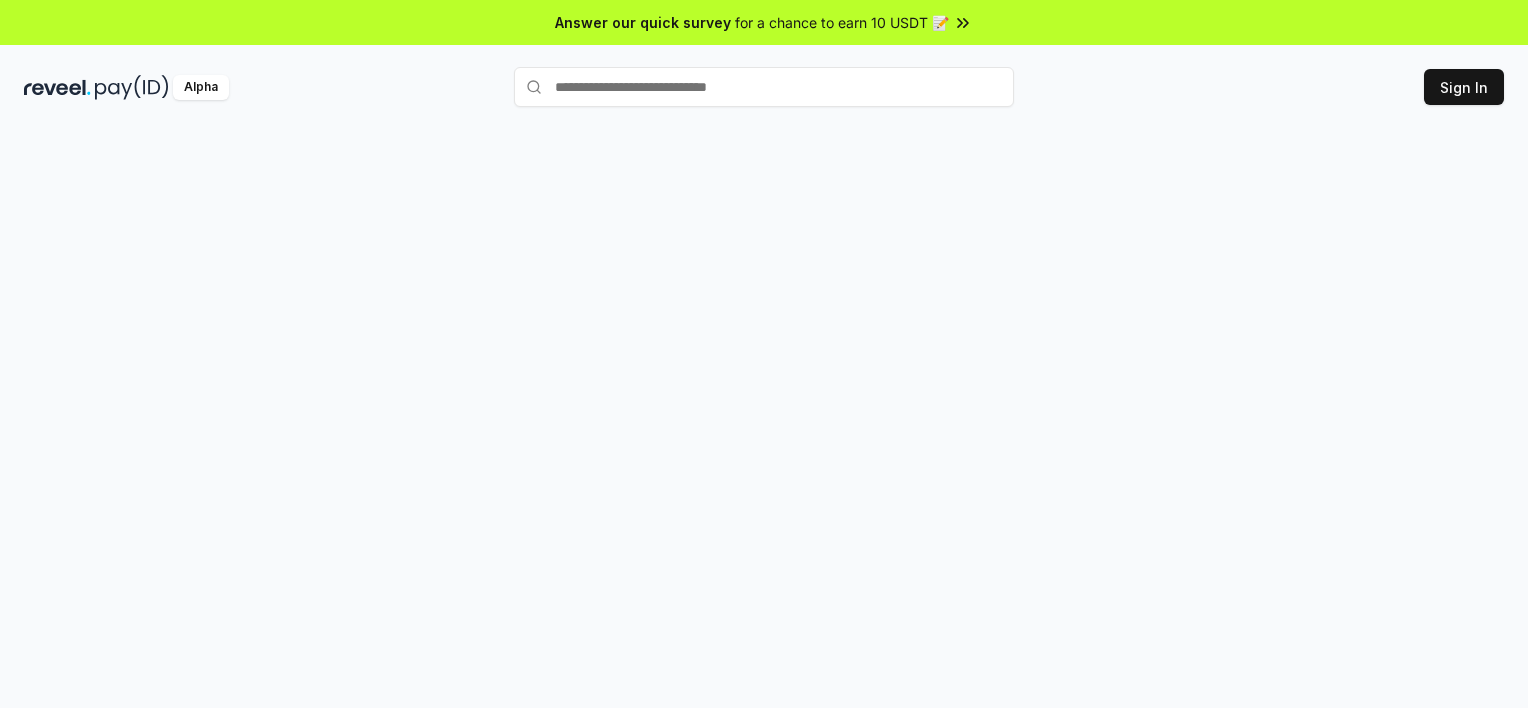 scroll, scrollTop: 0, scrollLeft: 0, axis: both 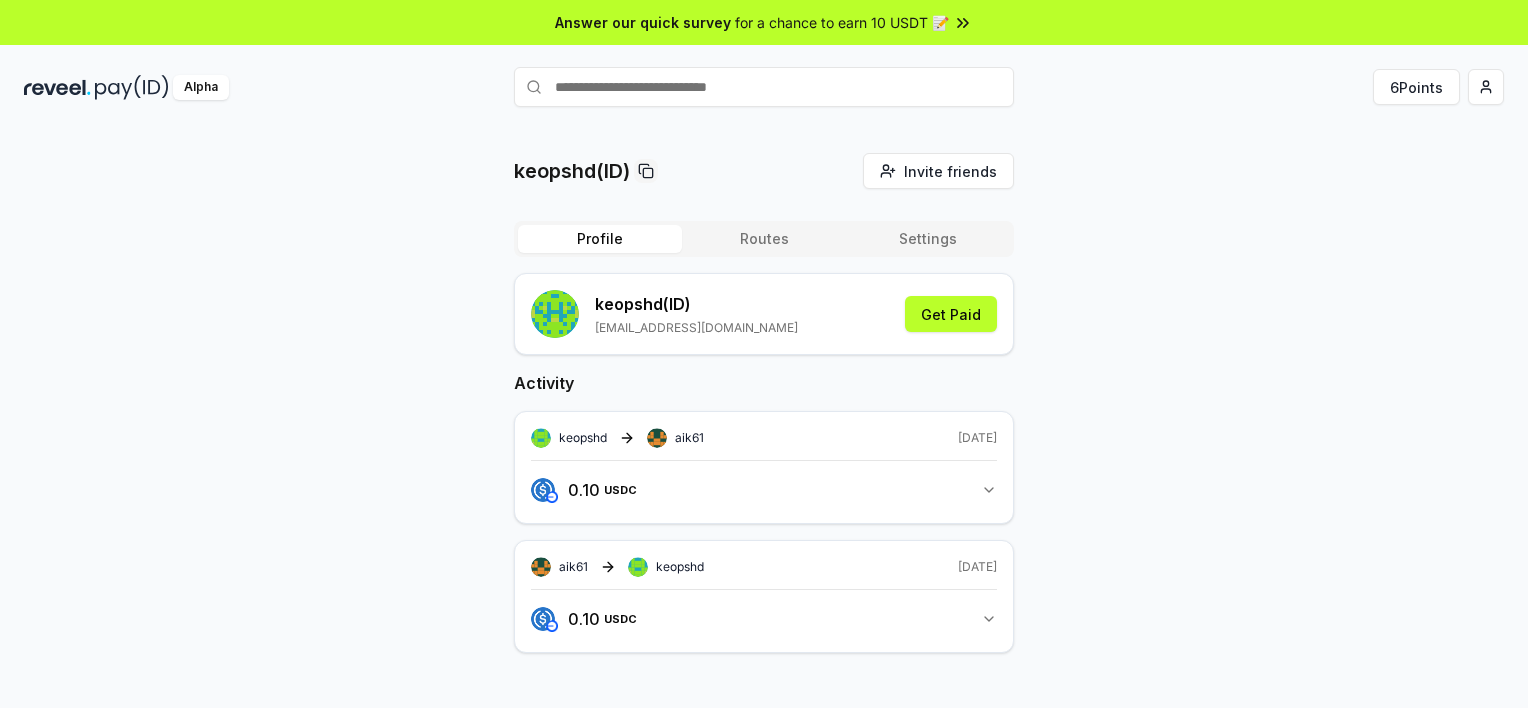 click on "Answer our quick survey for a chance to earn 10 USDT 📝 Alpha   6  Points keopshd(ID) Invite friends Invite Profile Routes Settings keopshd (ID) huseyin_dilek58@hotmail.com Get Paid Activity keopshd aik61 1 day ago 0.10 USDC 0.1 USDC aik61 keopshd 2 days ago 0.10 USDC 0.1 USDC" at bounding box center (764, 382) 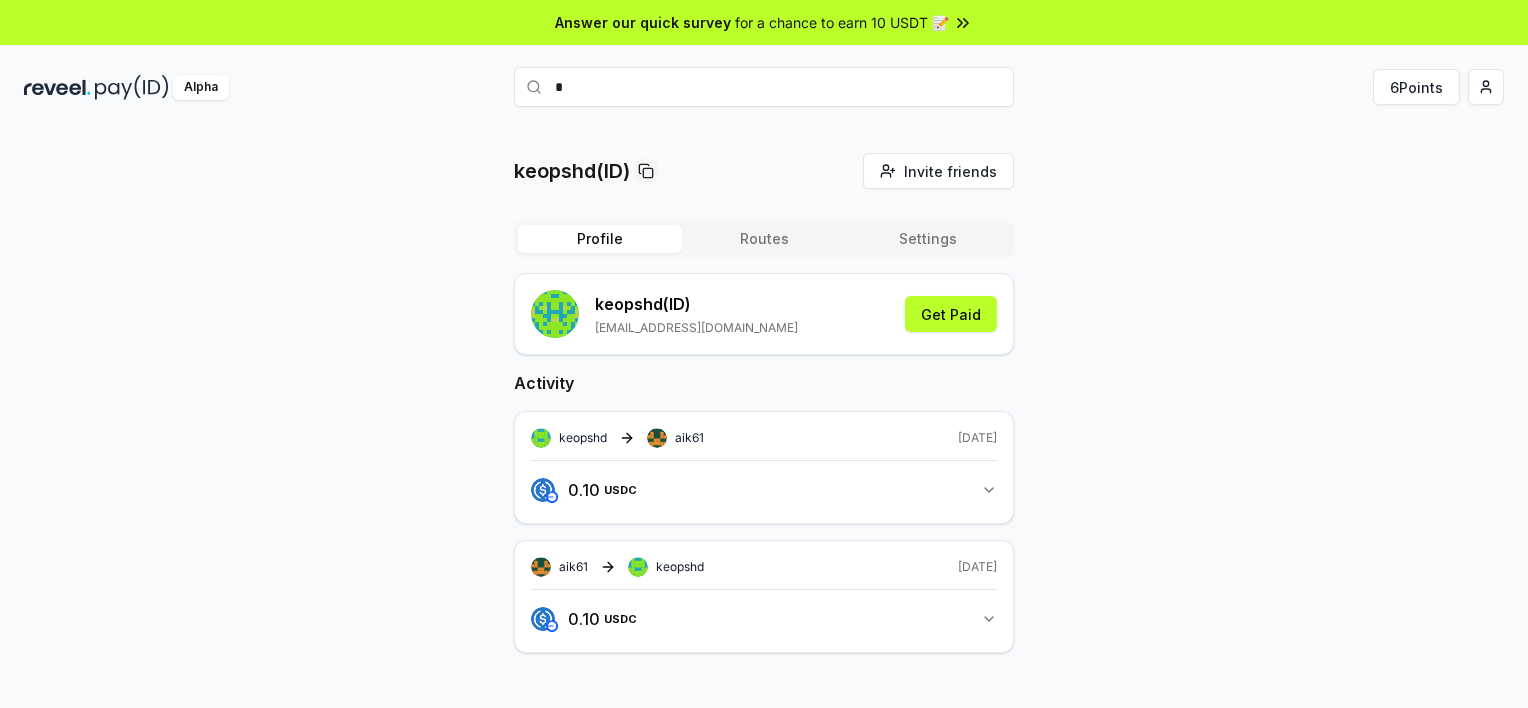 click on "aik61" at bounding box center [689, 438] 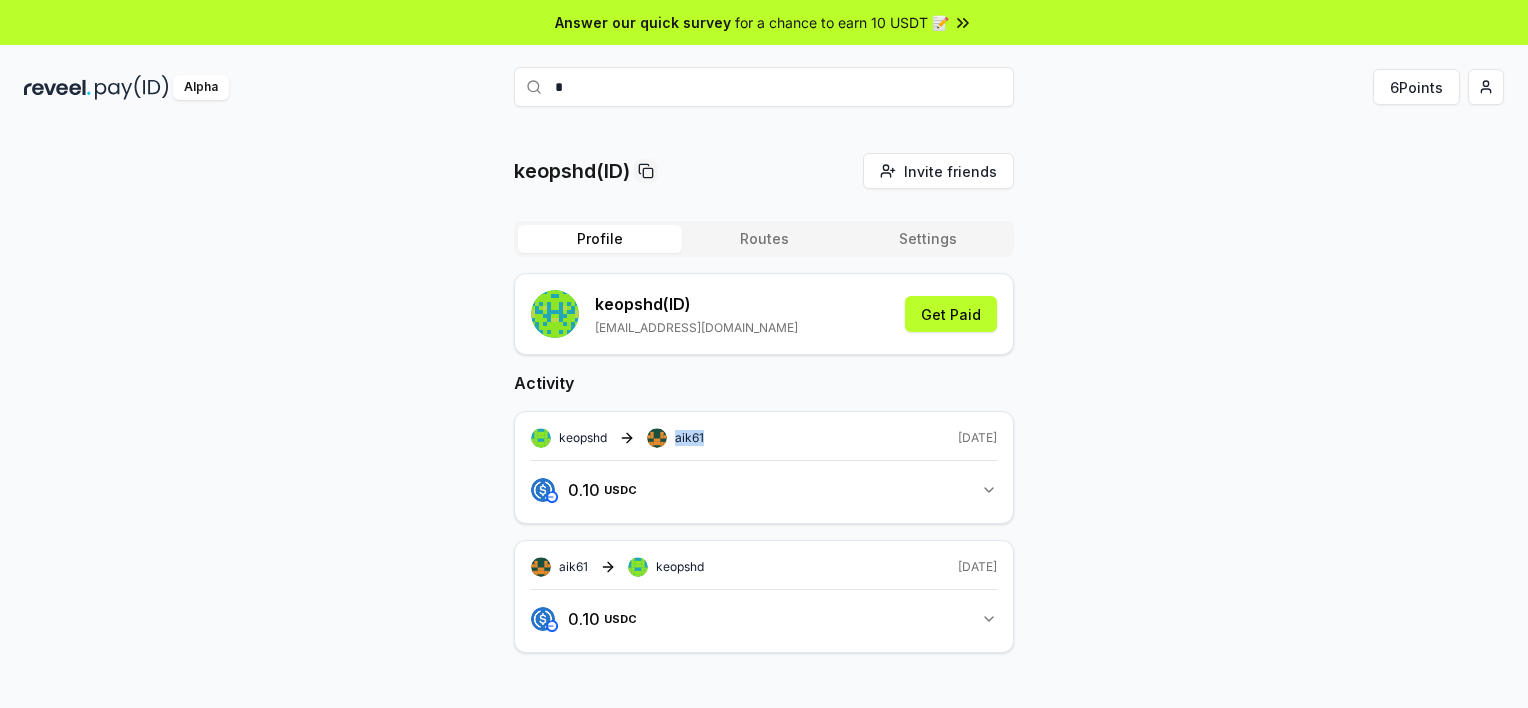 click on "aik61" at bounding box center (689, 438) 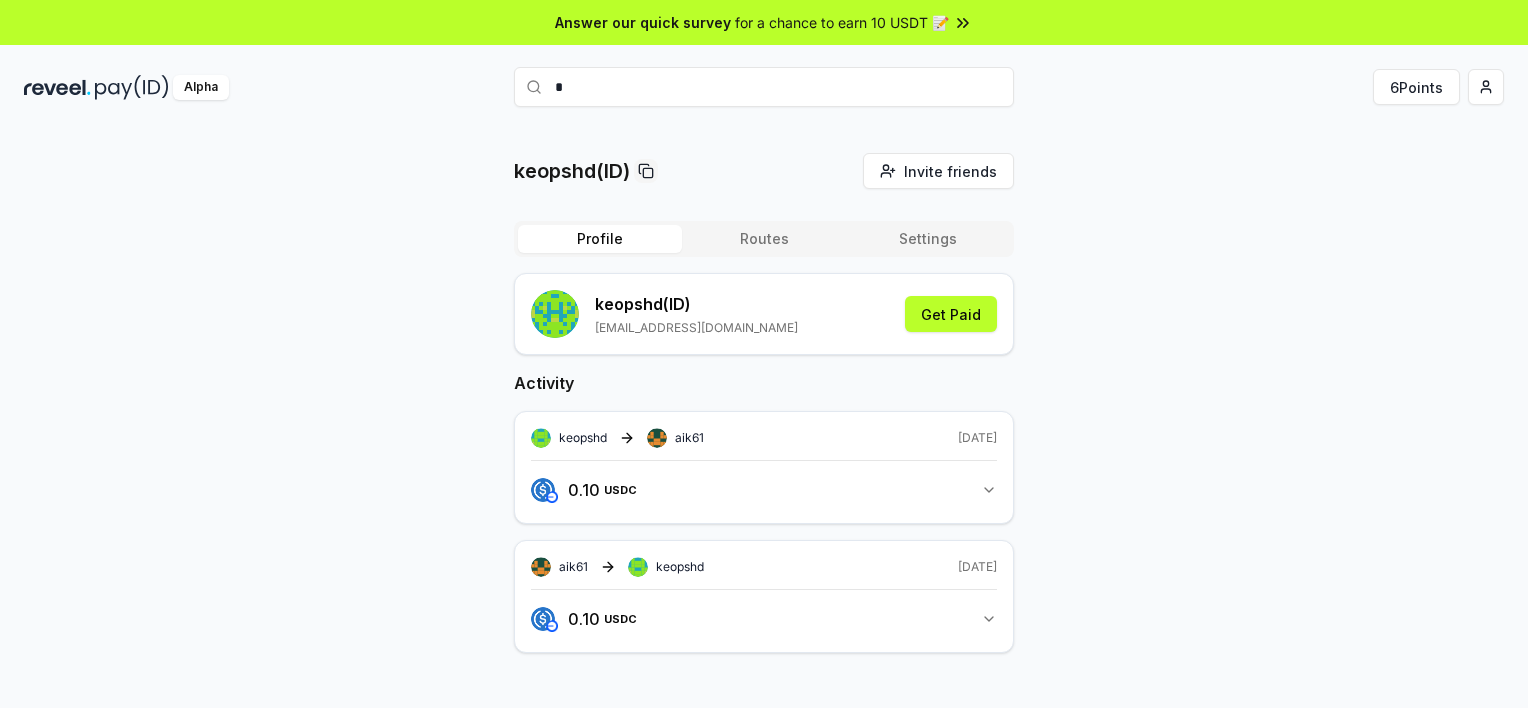 click on "*" at bounding box center (764, 87) 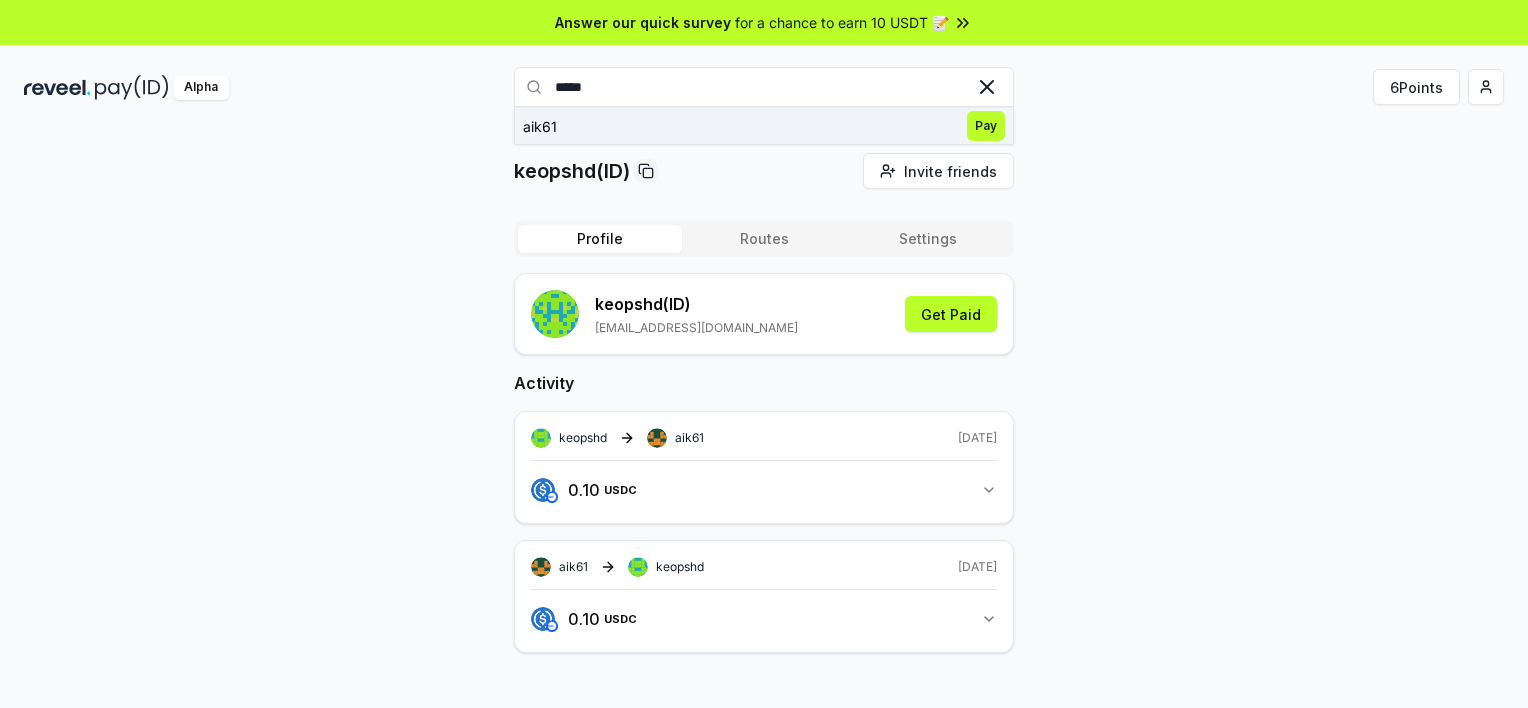 type on "*****" 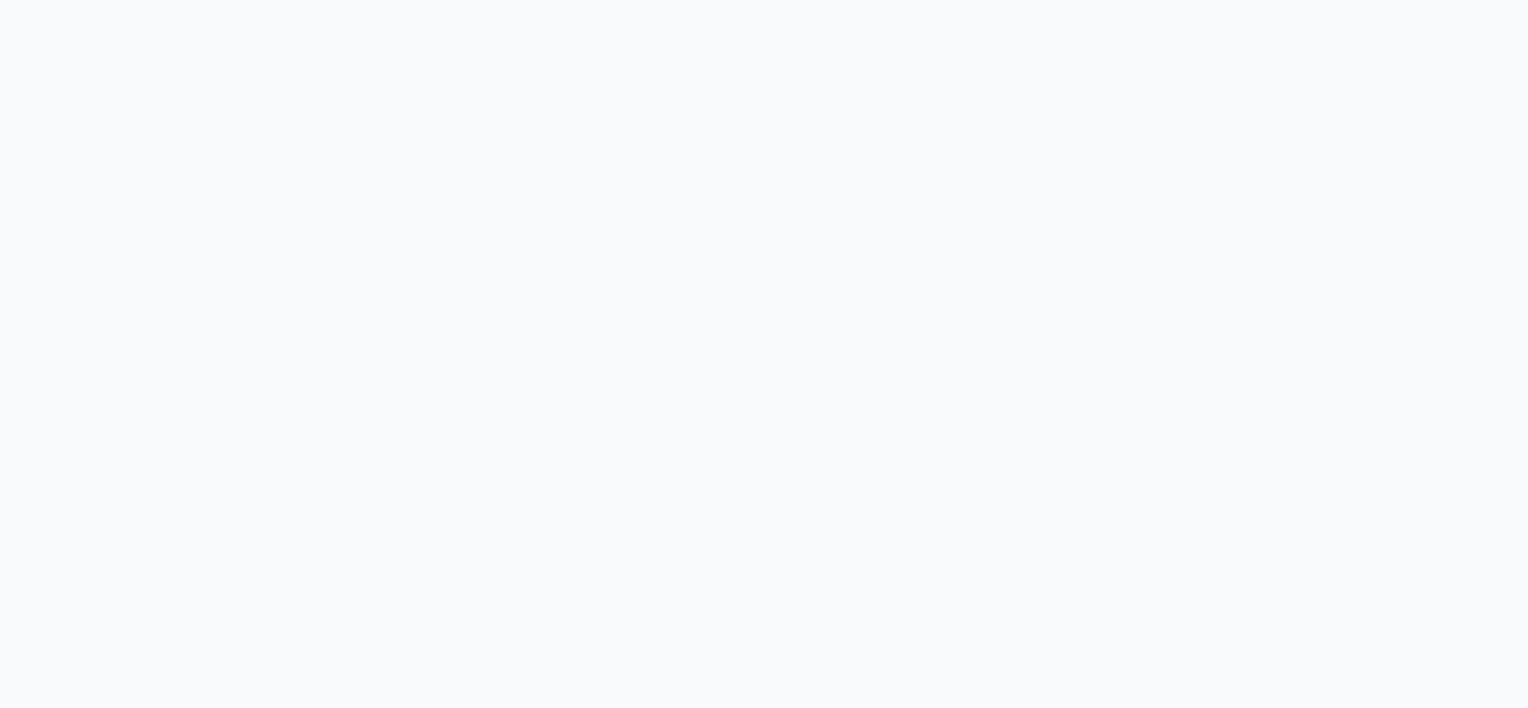 scroll, scrollTop: 0, scrollLeft: 0, axis: both 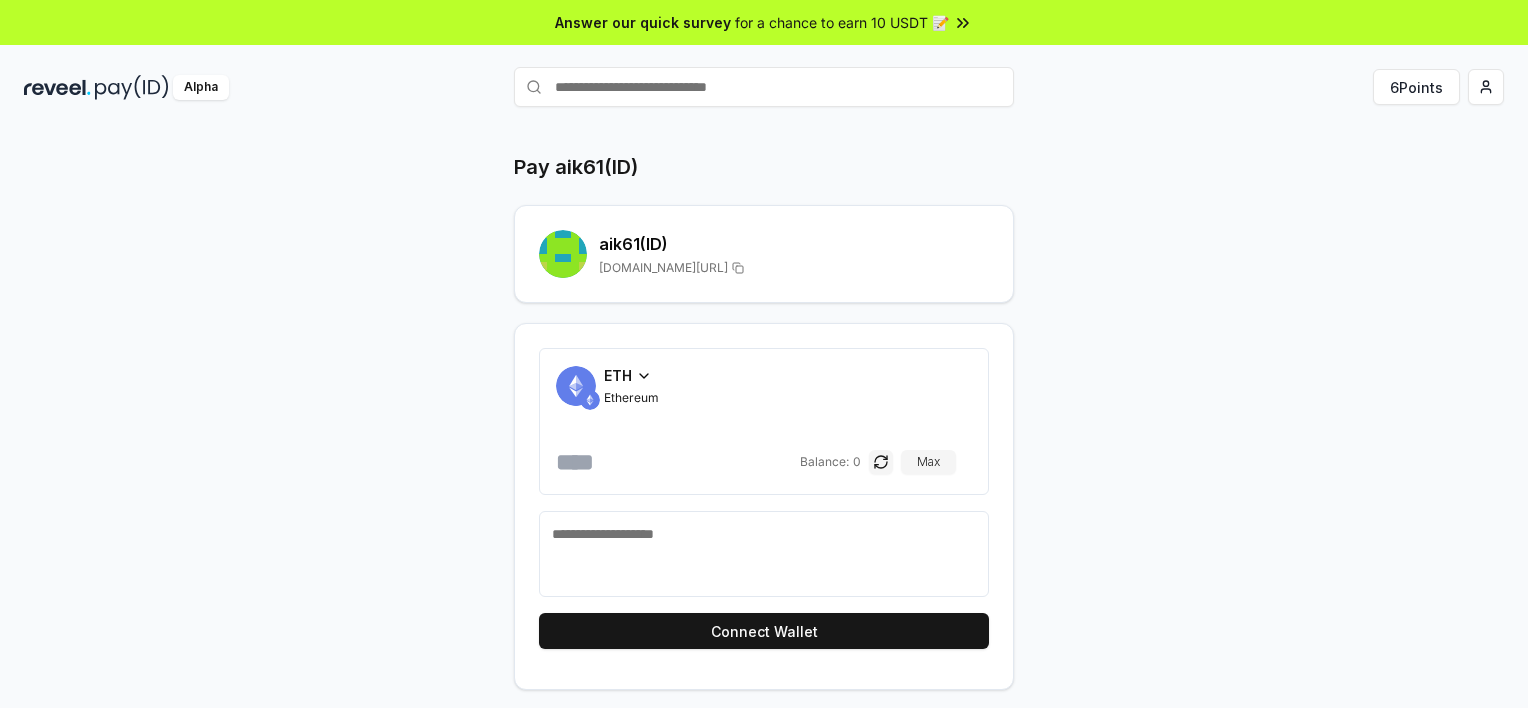 click on "ETH" at bounding box center (631, 375) 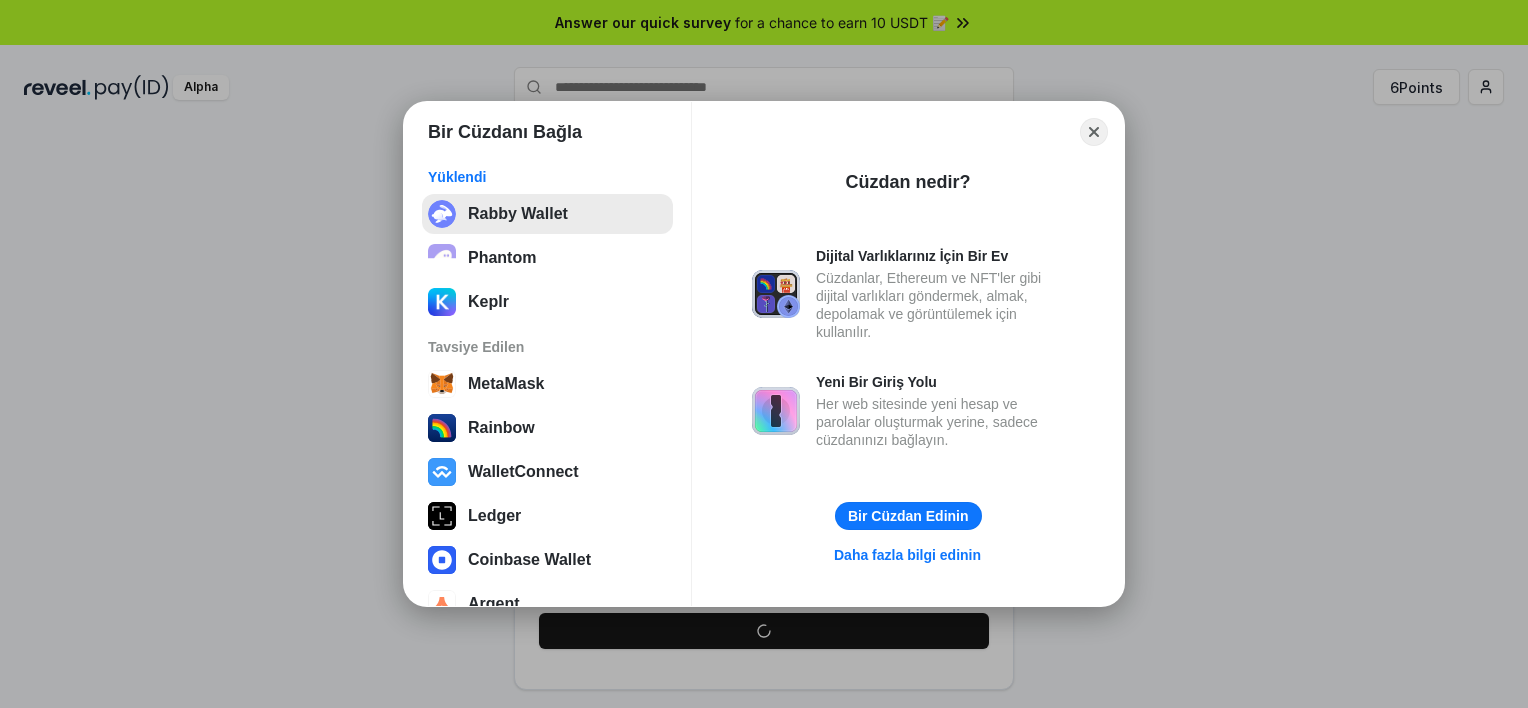 click on "Rabby Wallet" at bounding box center (547, 214) 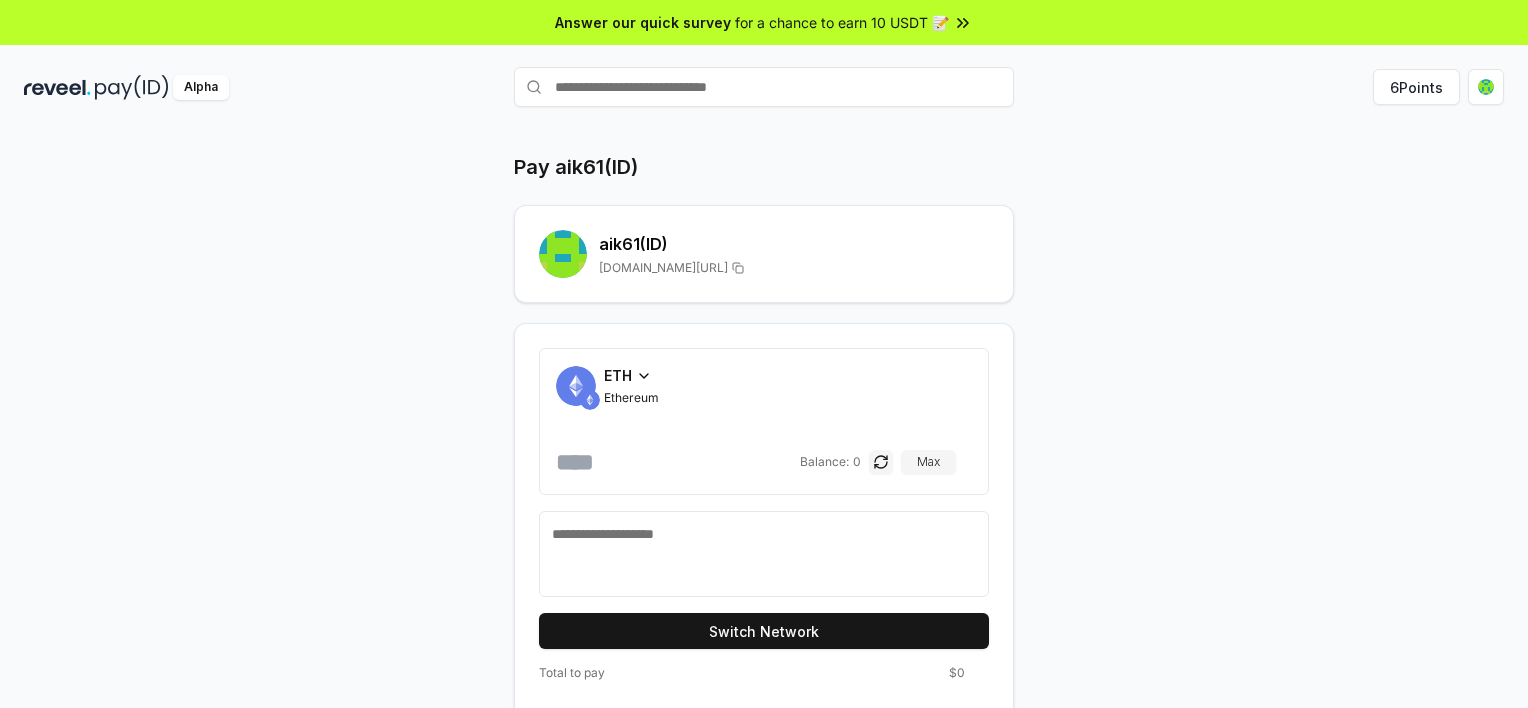 click on "ETH" at bounding box center (631, 375) 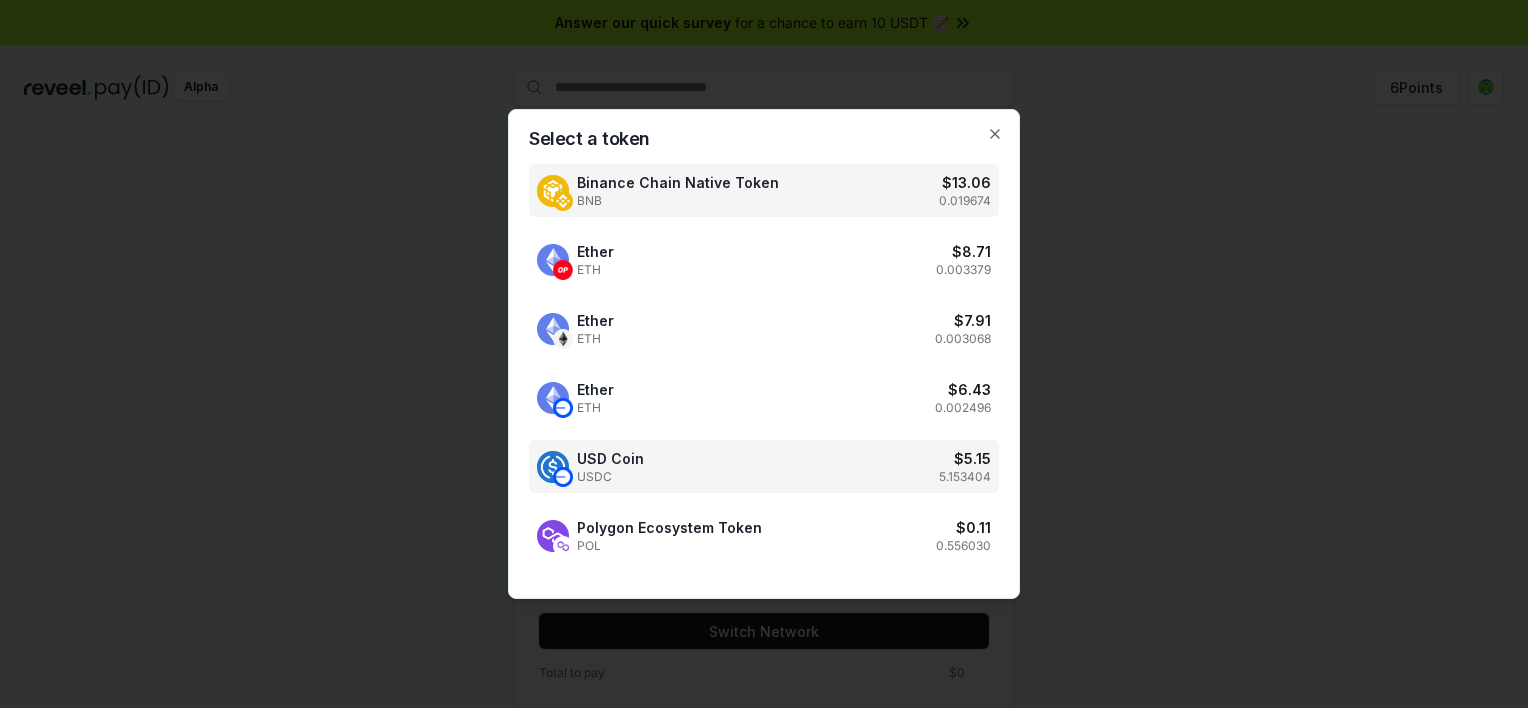 click on "USD Coin USDC $ 5.15 5.153404" at bounding box center [764, 466] 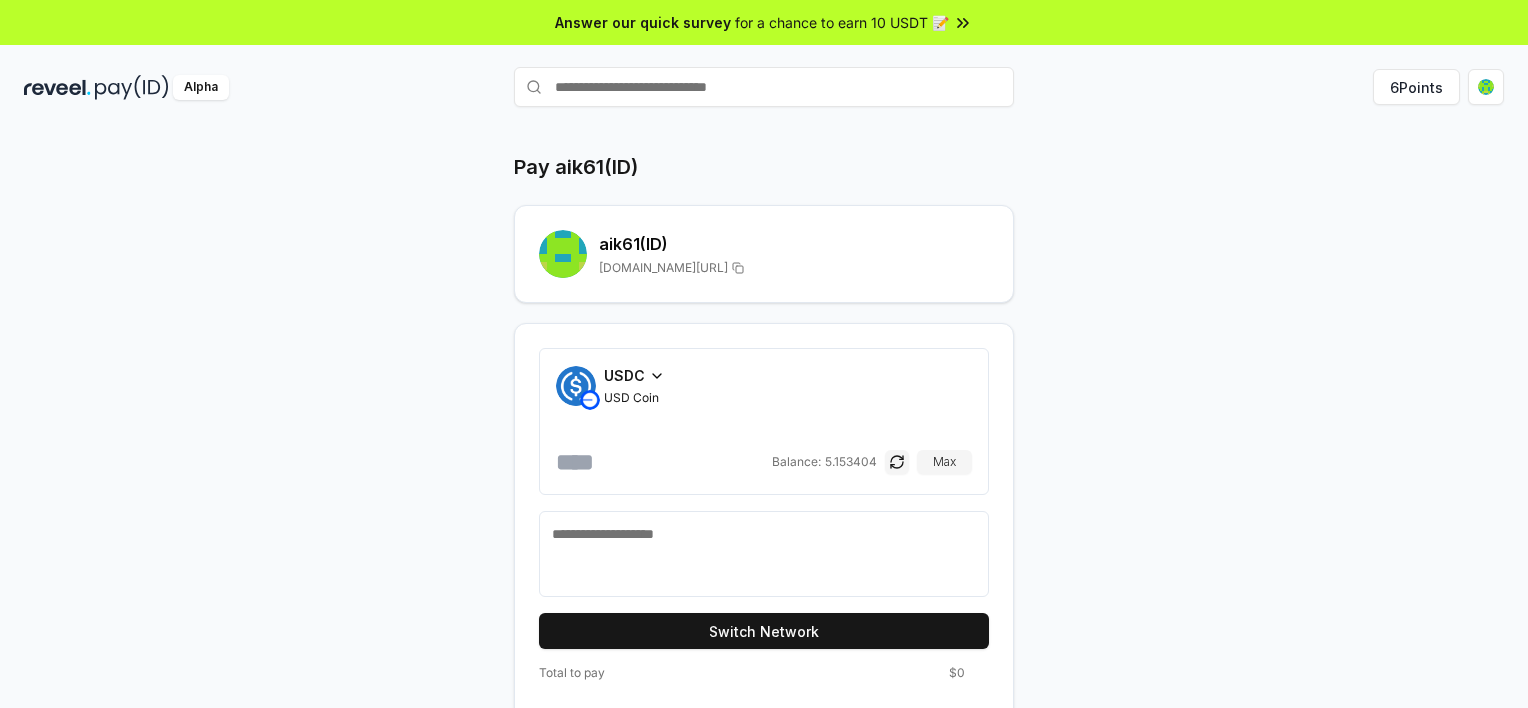 click at bounding box center (662, 462) 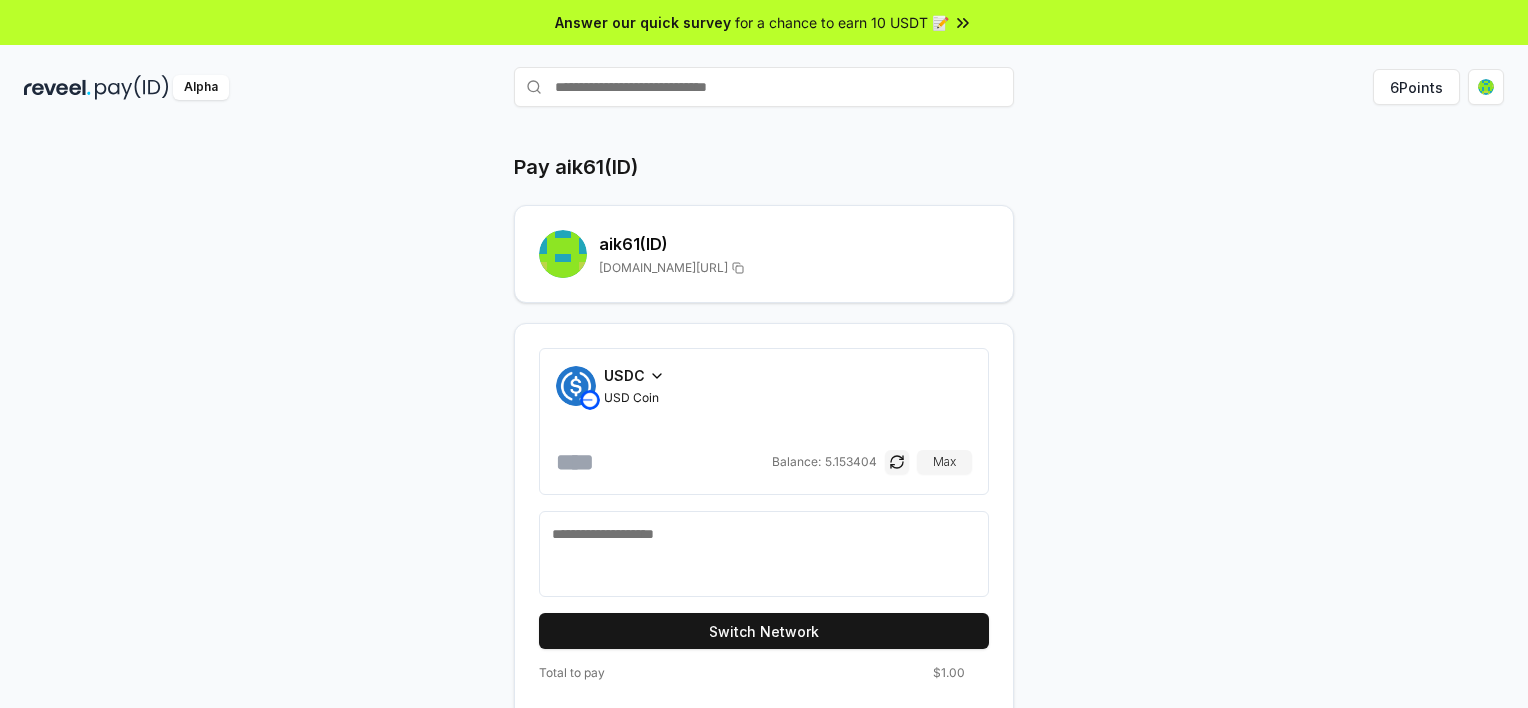 type on "*" 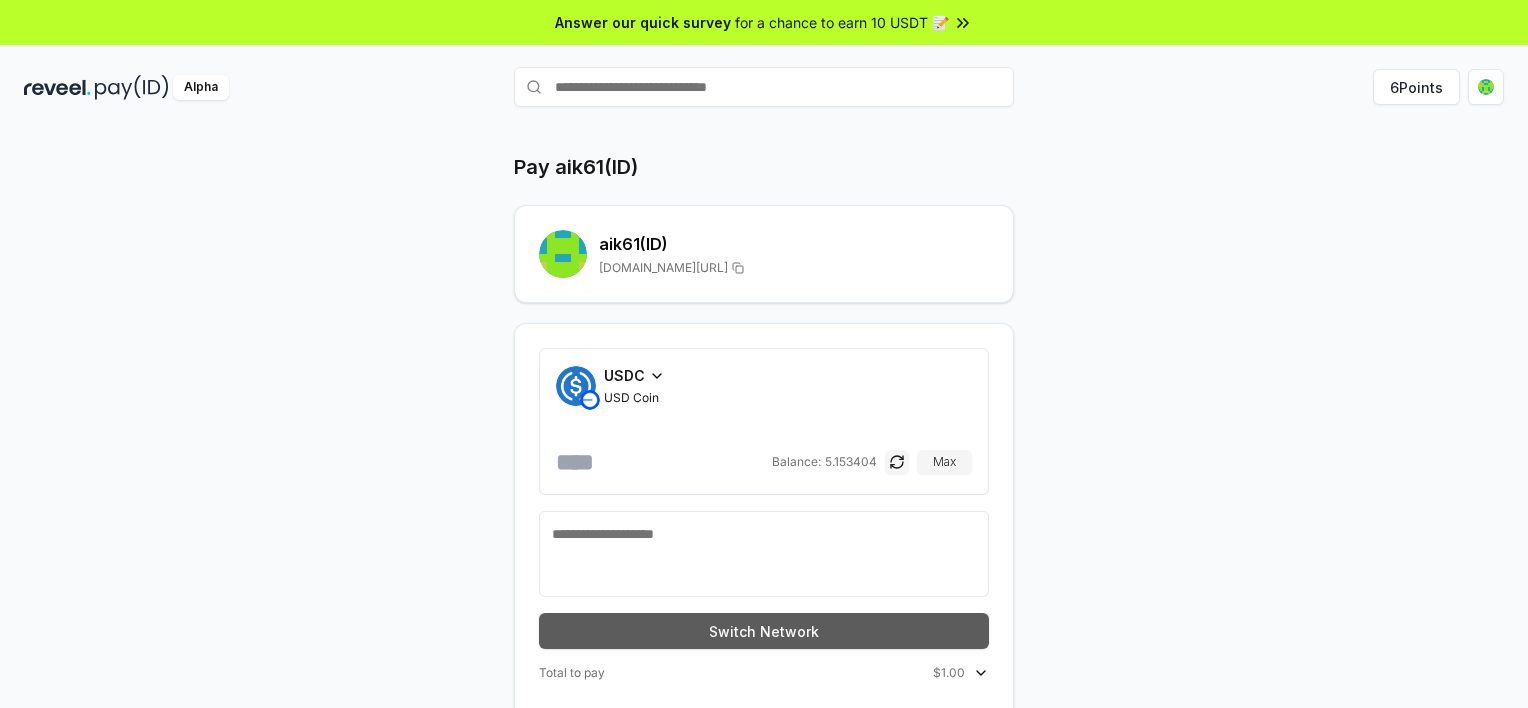click on "Switch Network" at bounding box center [764, 631] 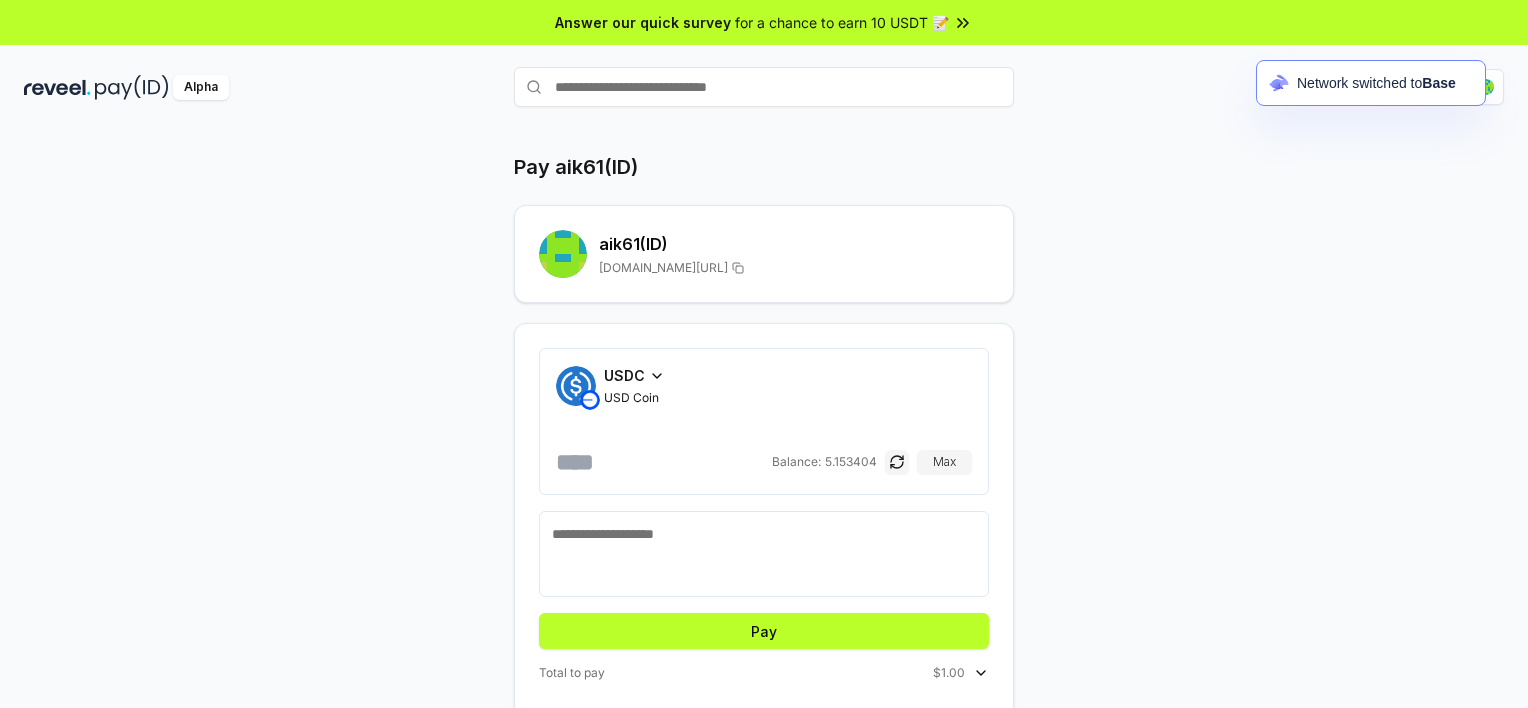 click at bounding box center [764, 554] 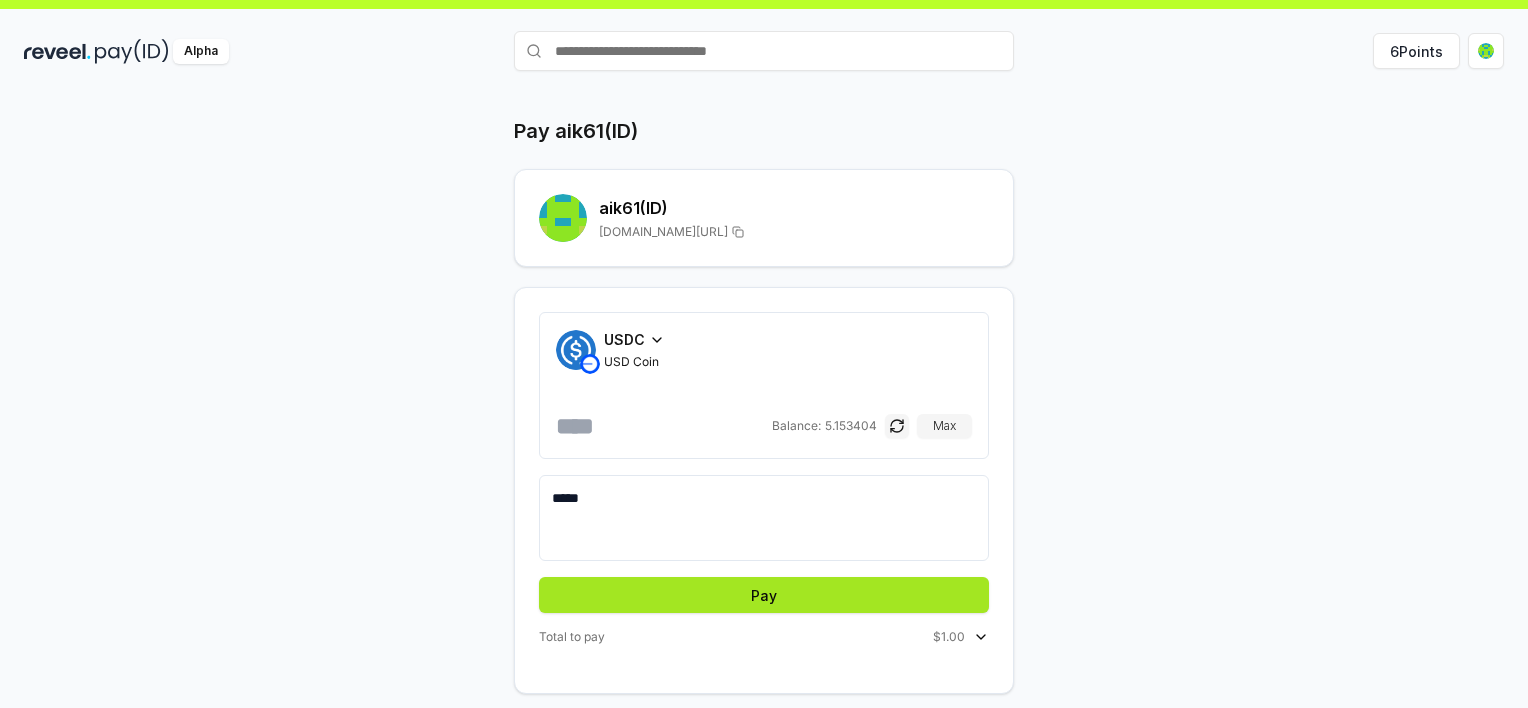 scroll, scrollTop: 56, scrollLeft: 0, axis: vertical 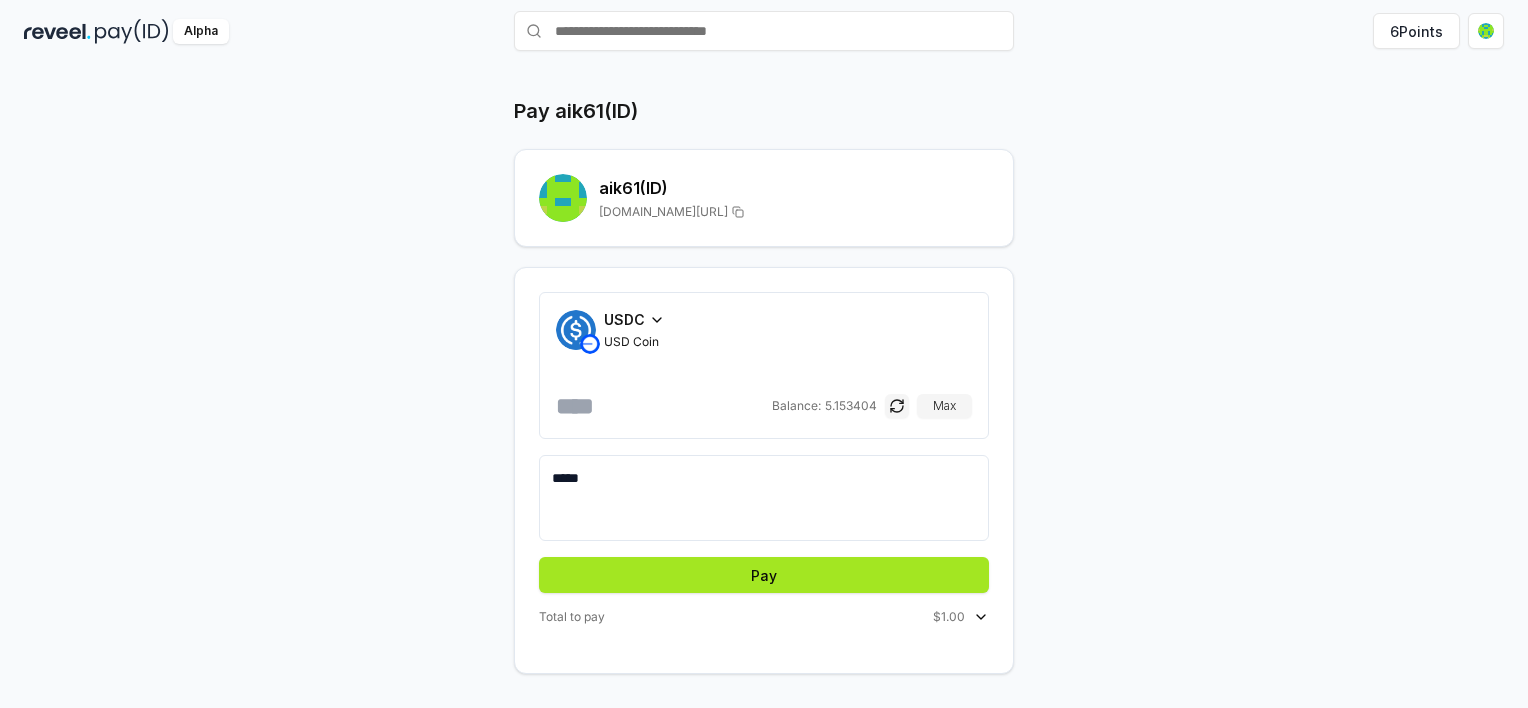 type on "*****" 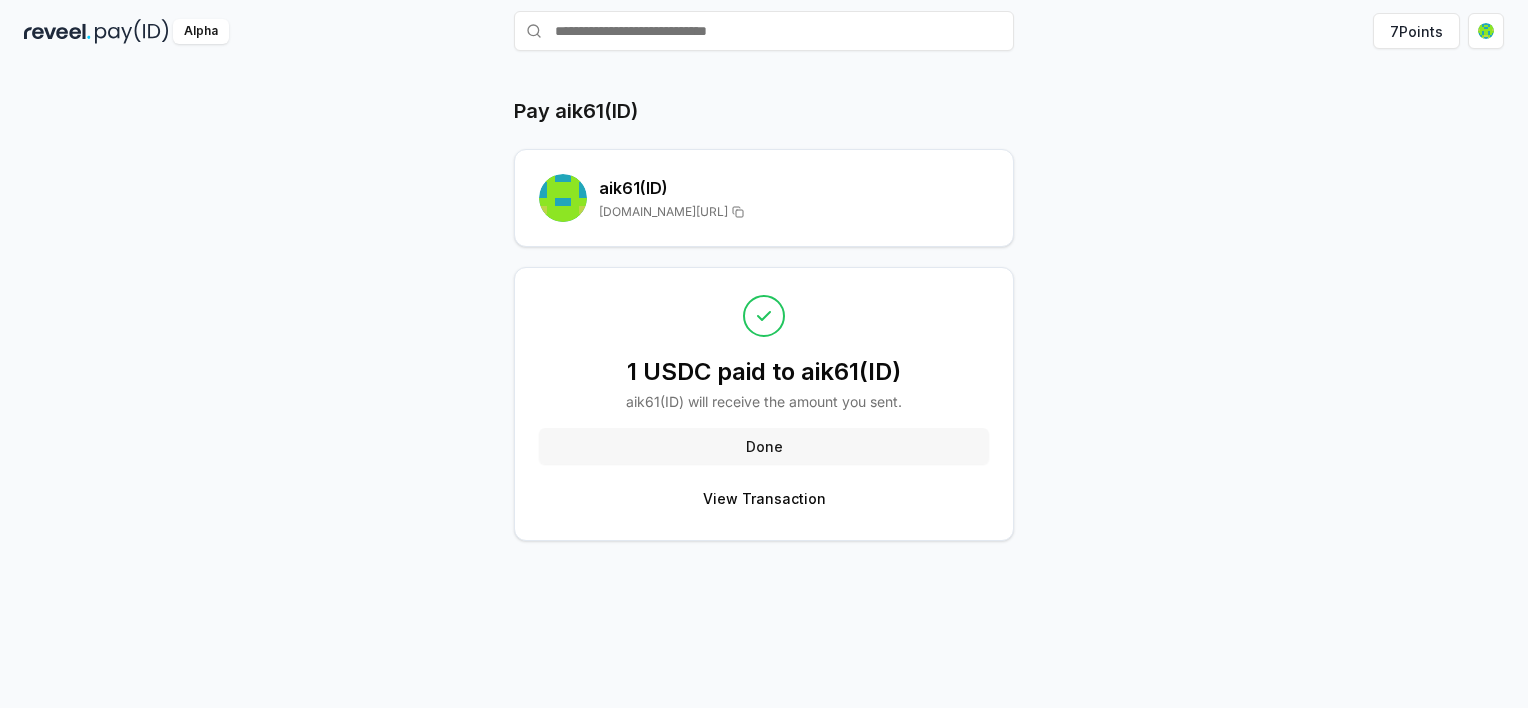 click on "Done" at bounding box center [764, 446] 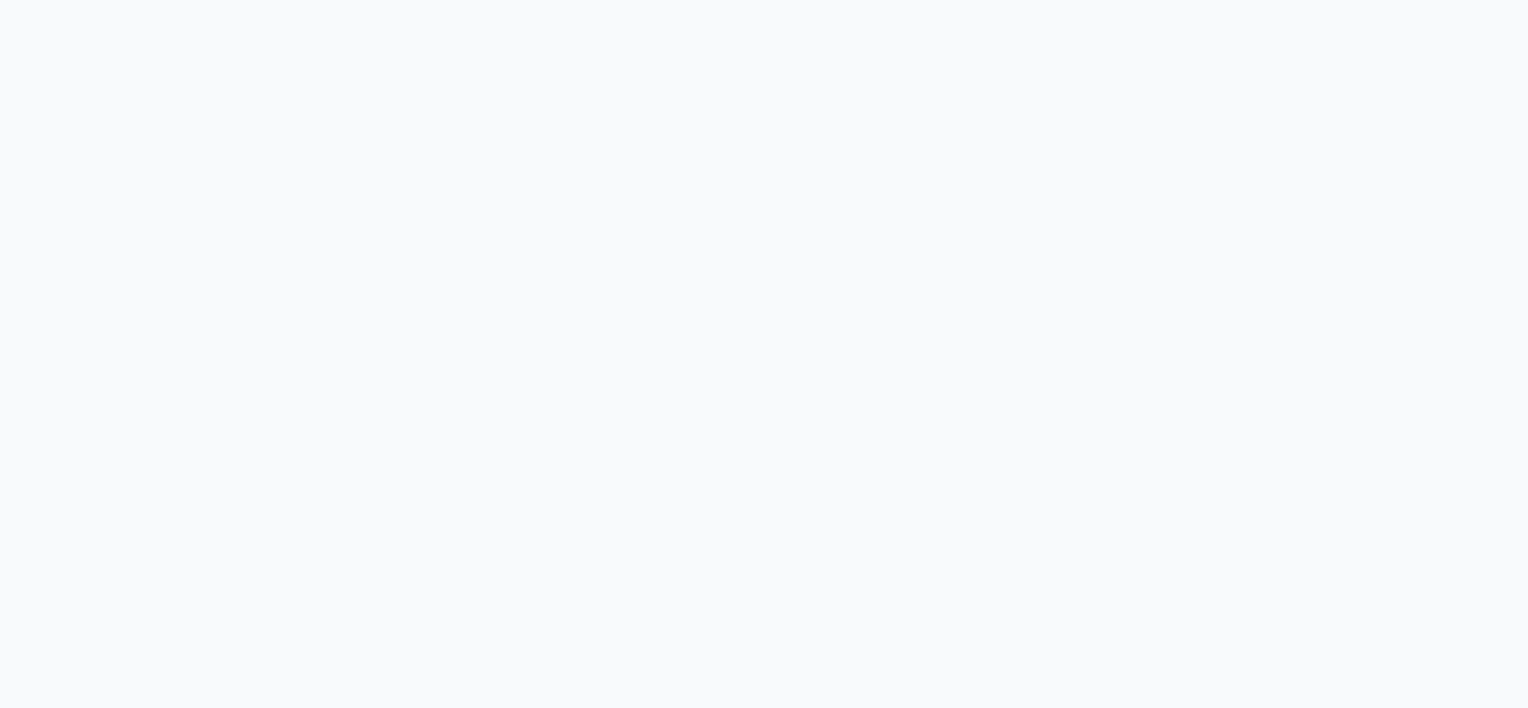 scroll, scrollTop: 0, scrollLeft: 0, axis: both 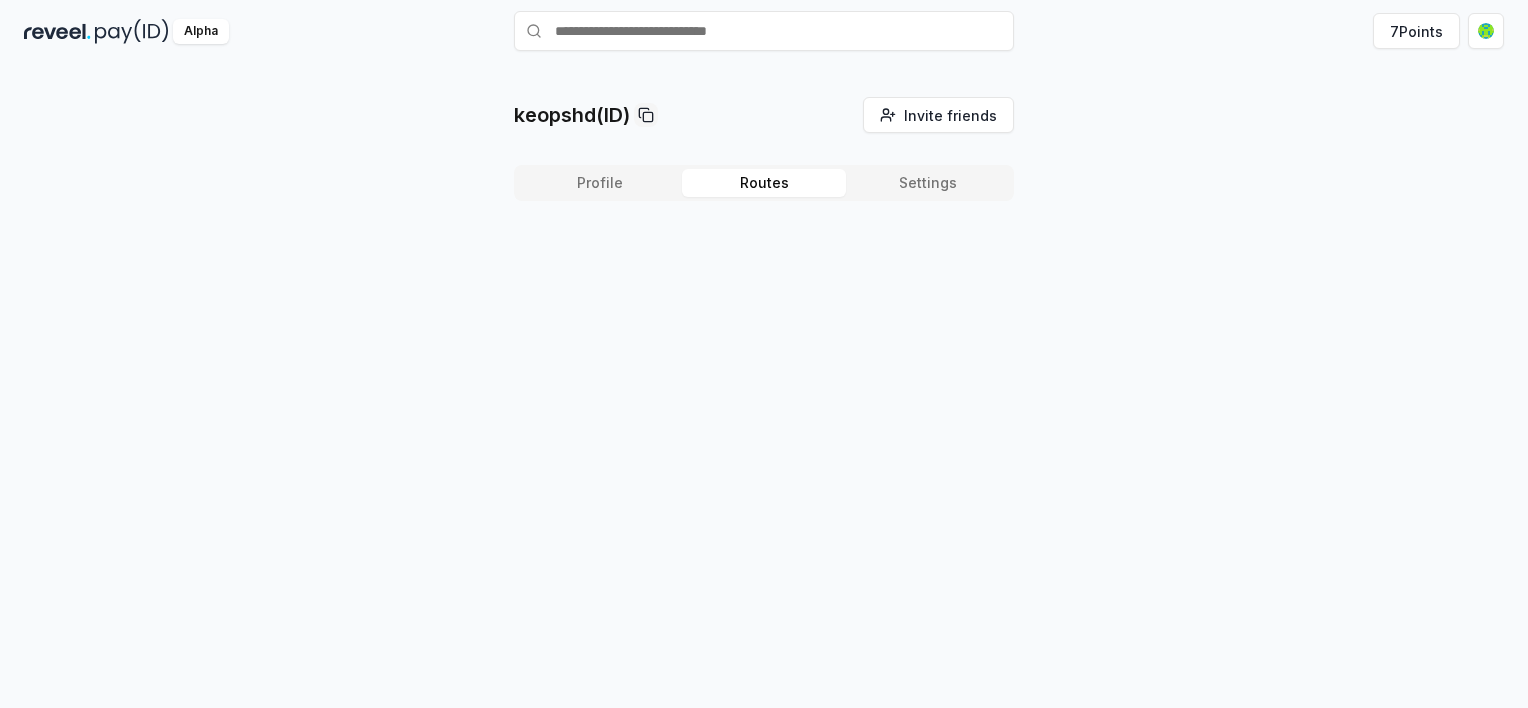click on "Routes" at bounding box center (764, 183) 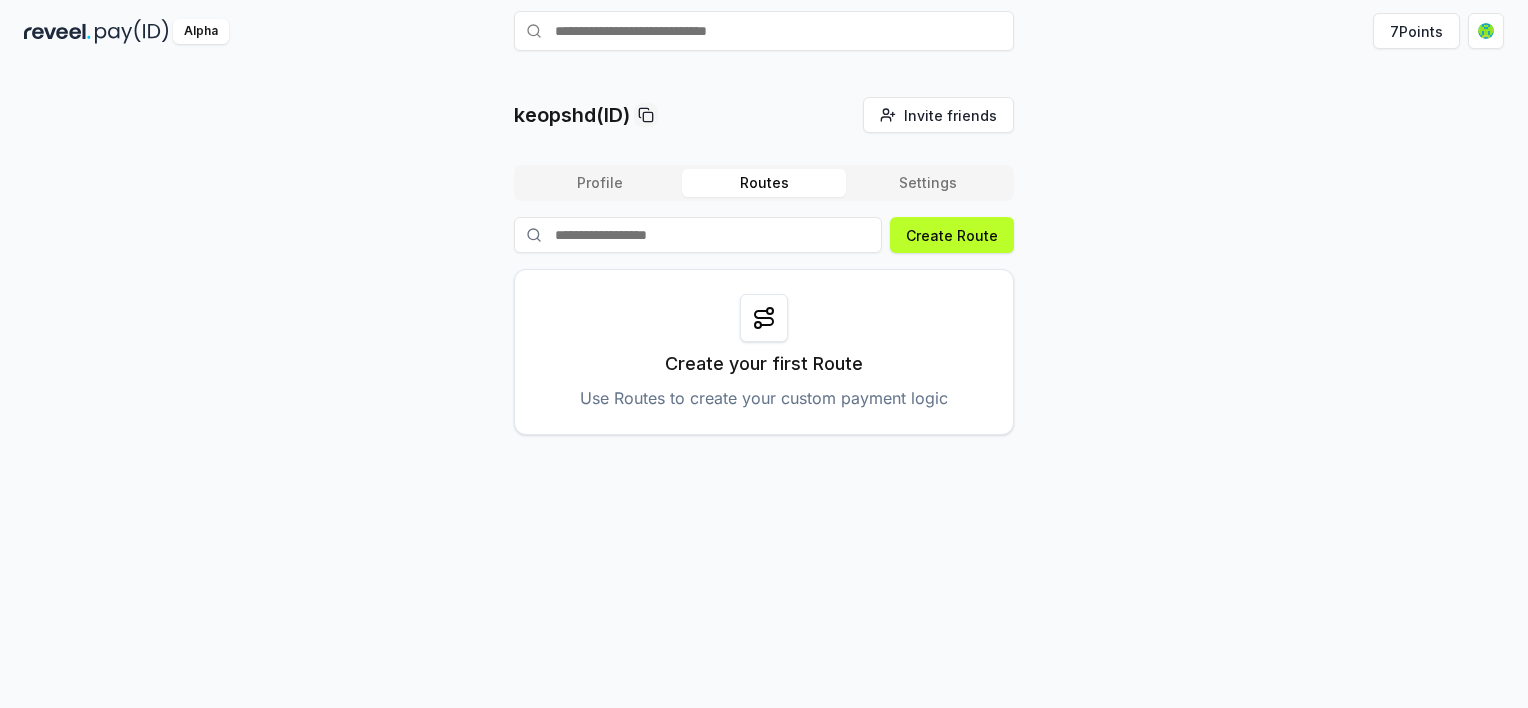 click on "Profile" at bounding box center [600, 183] 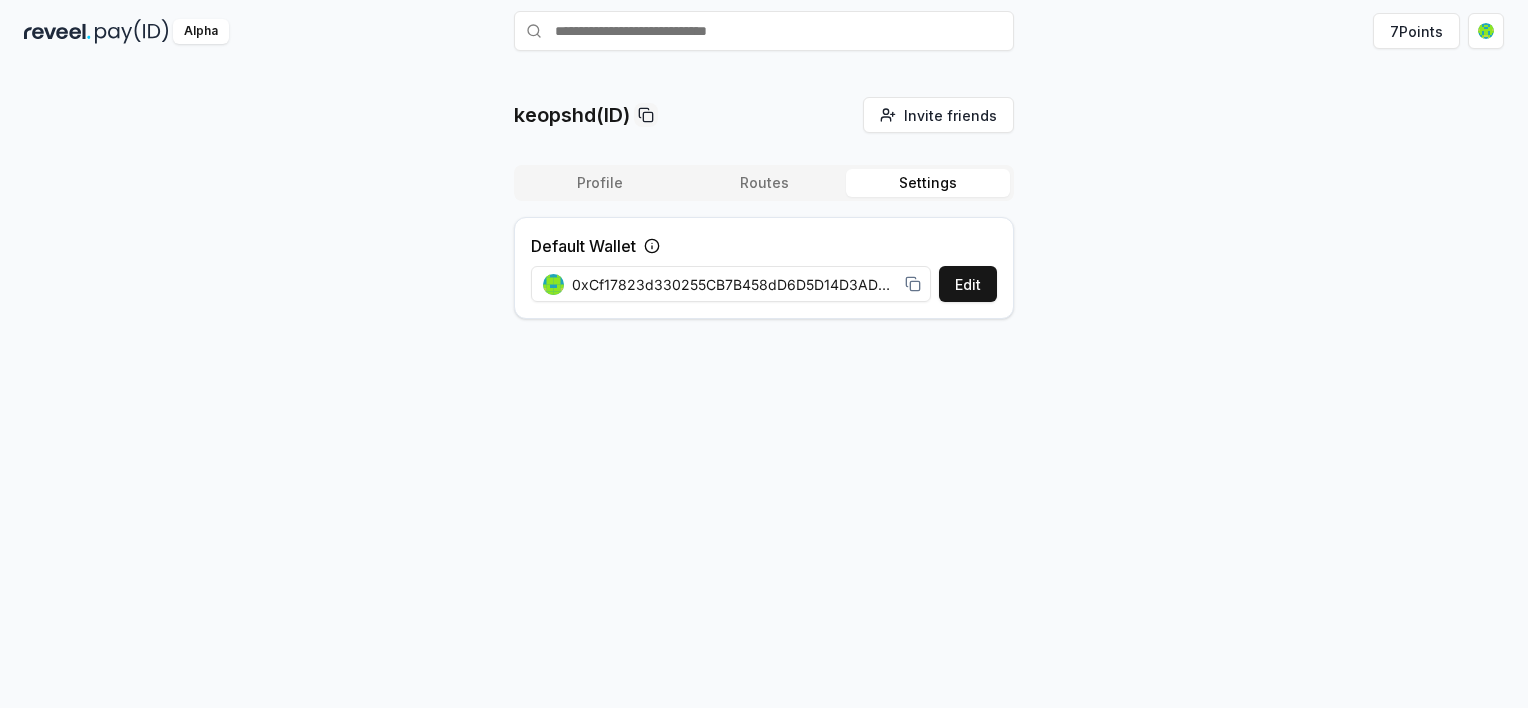 click on "Settings" at bounding box center (928, 183) 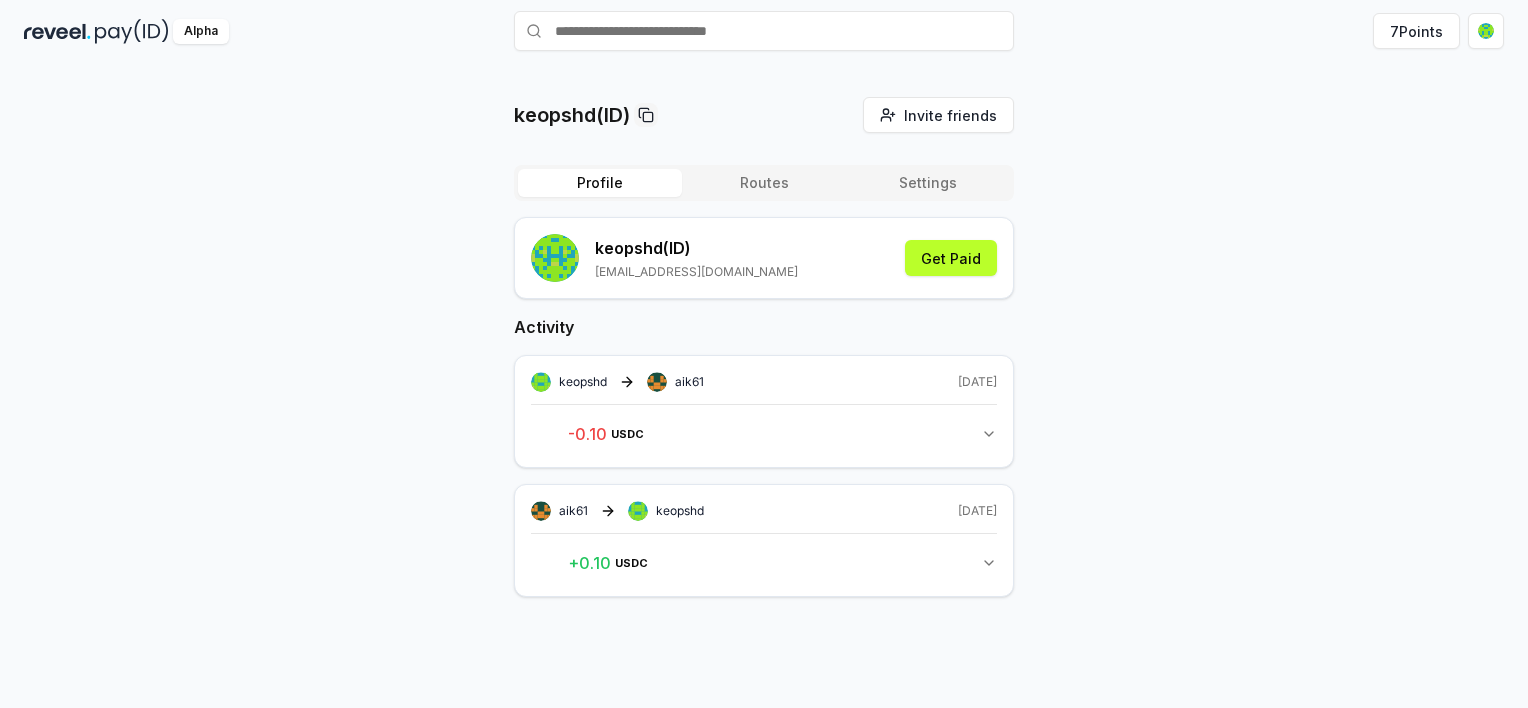 click on "Profile" at bounding box center [600, 183] 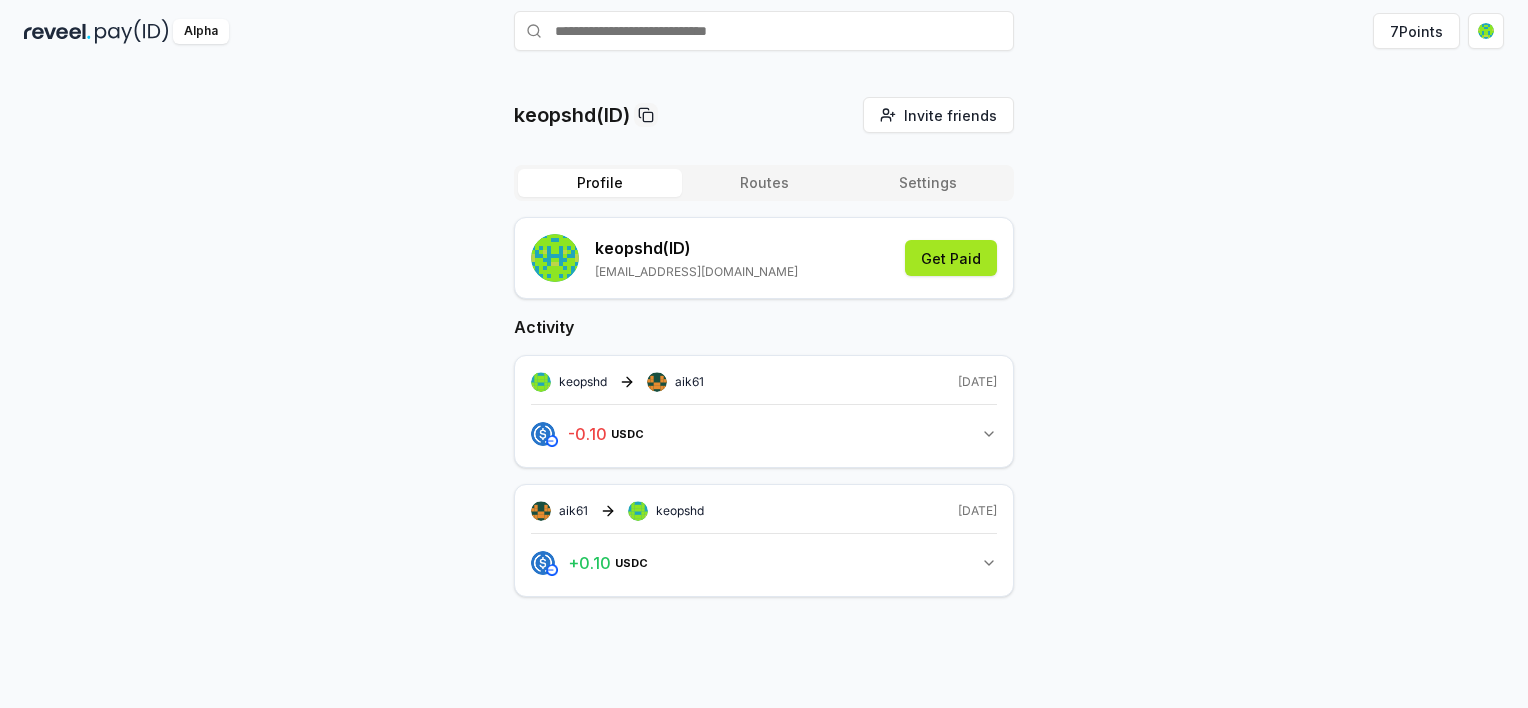 click on "Get Paid" at bounding box center [951, 258] 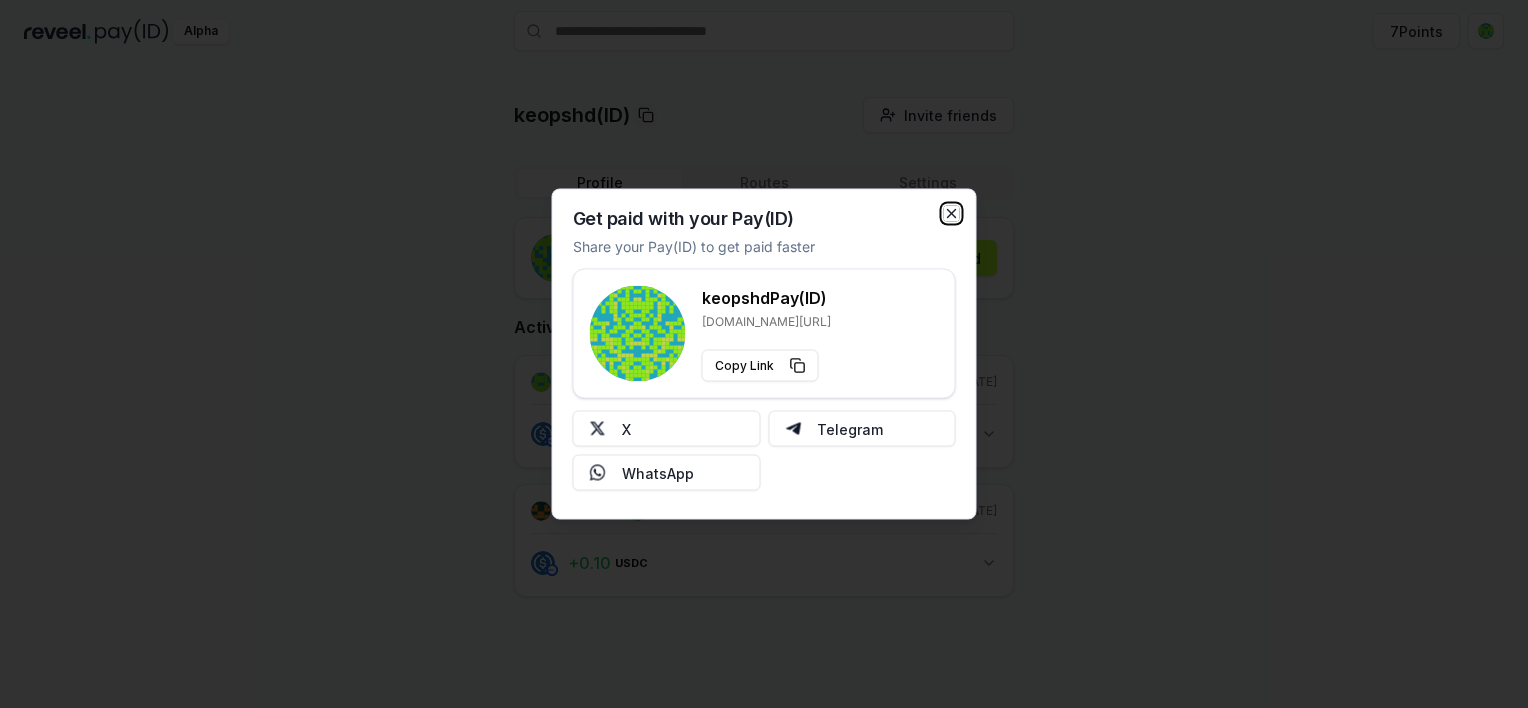 click 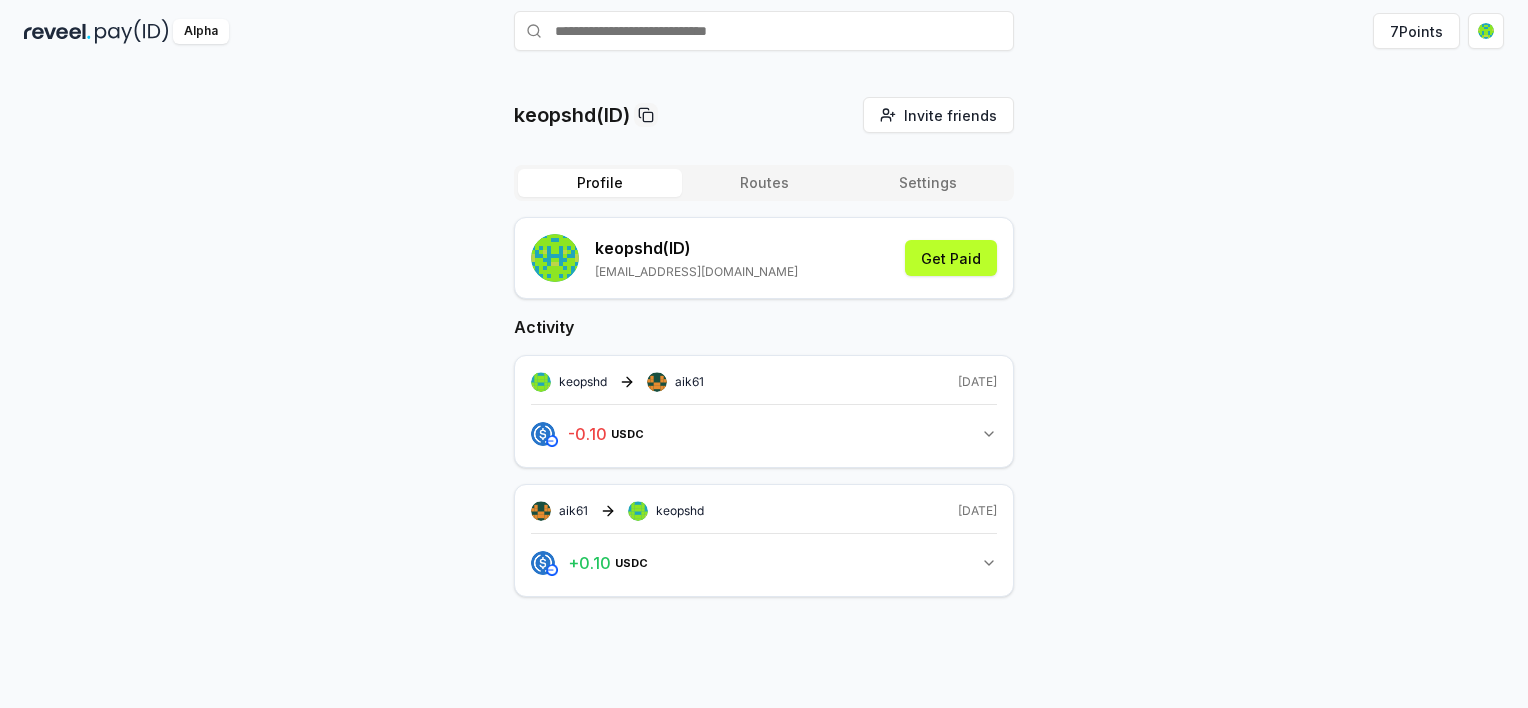 scroll, scrollTop: 0, scrollLeft: 0, axis: both 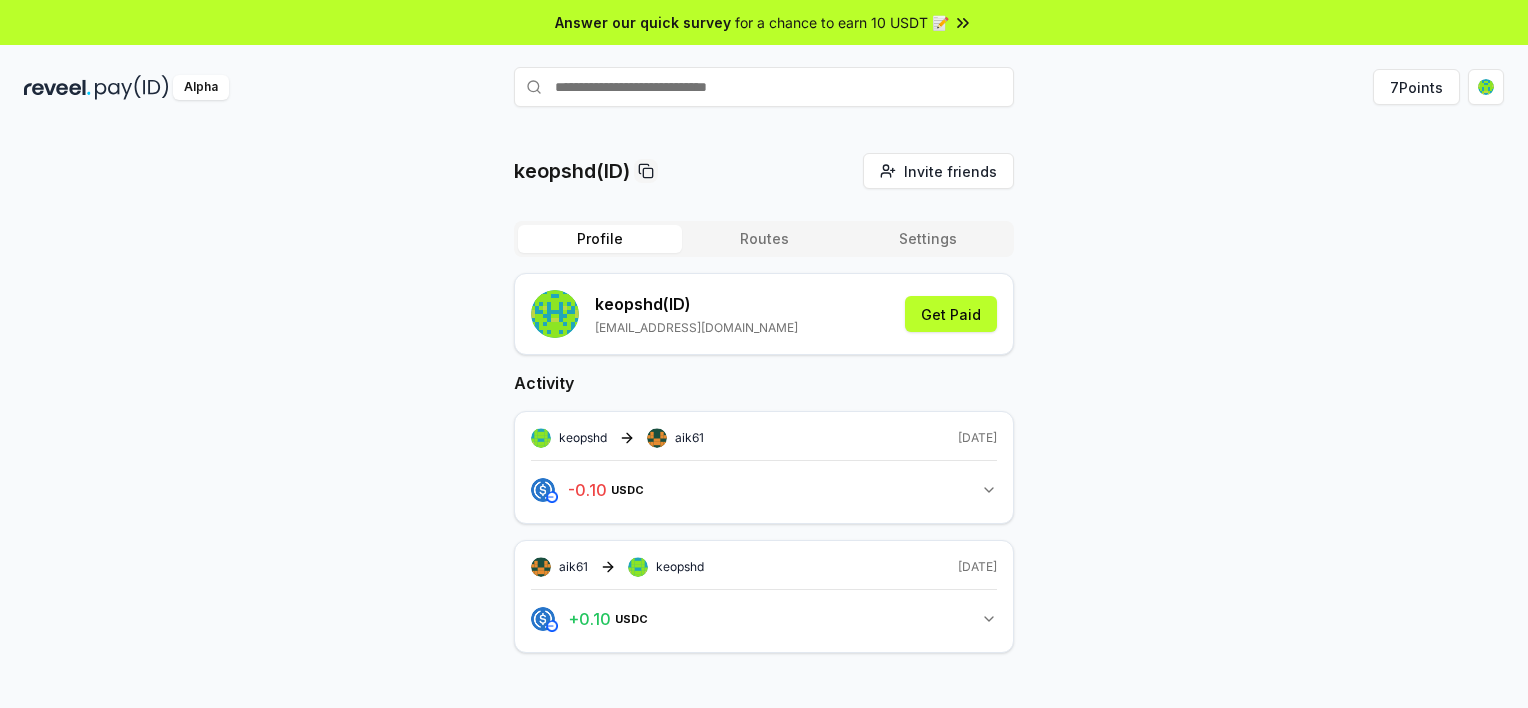 click at bounding box center (764, 87) 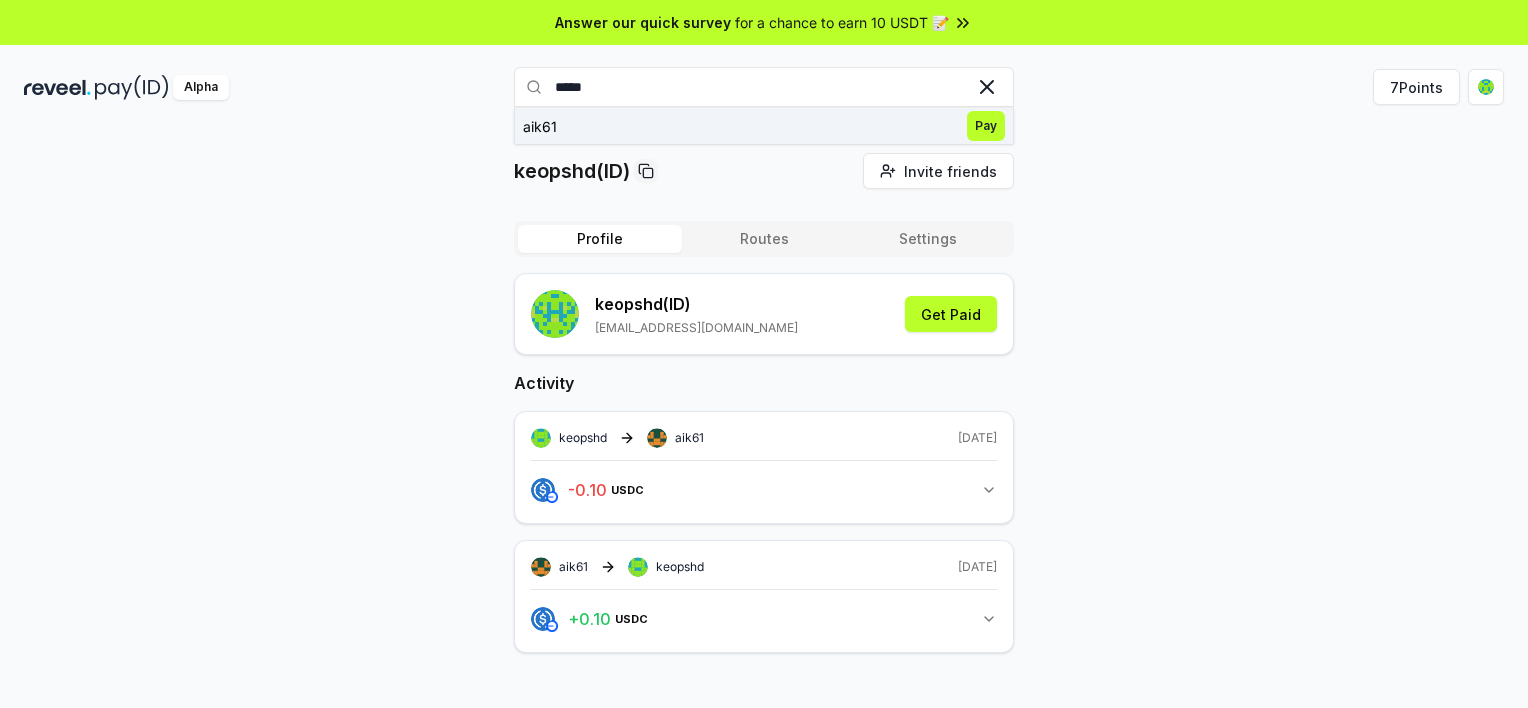 click on "Pay" at bounding box center (986, 126) 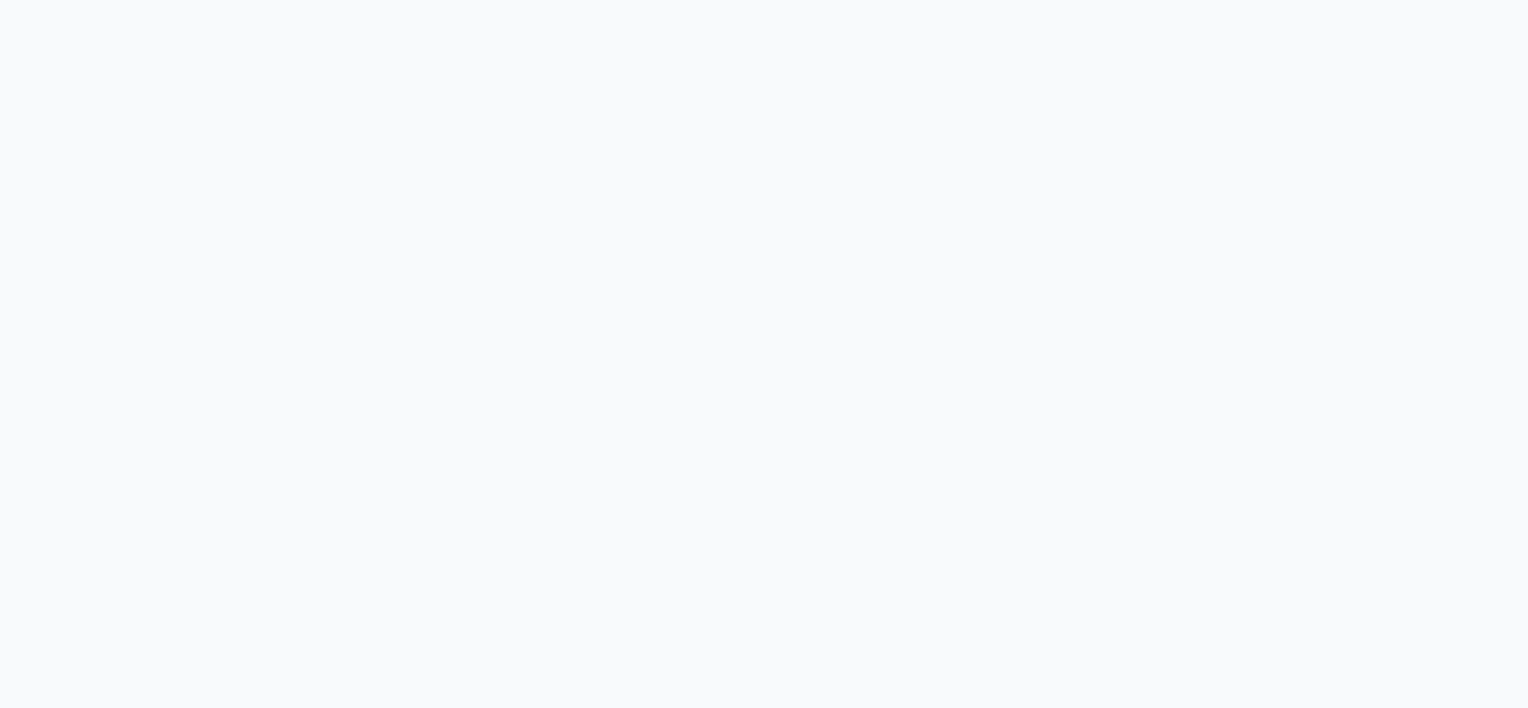 scroll, scrollTop: 0, scrollLeft: 0, axis: both 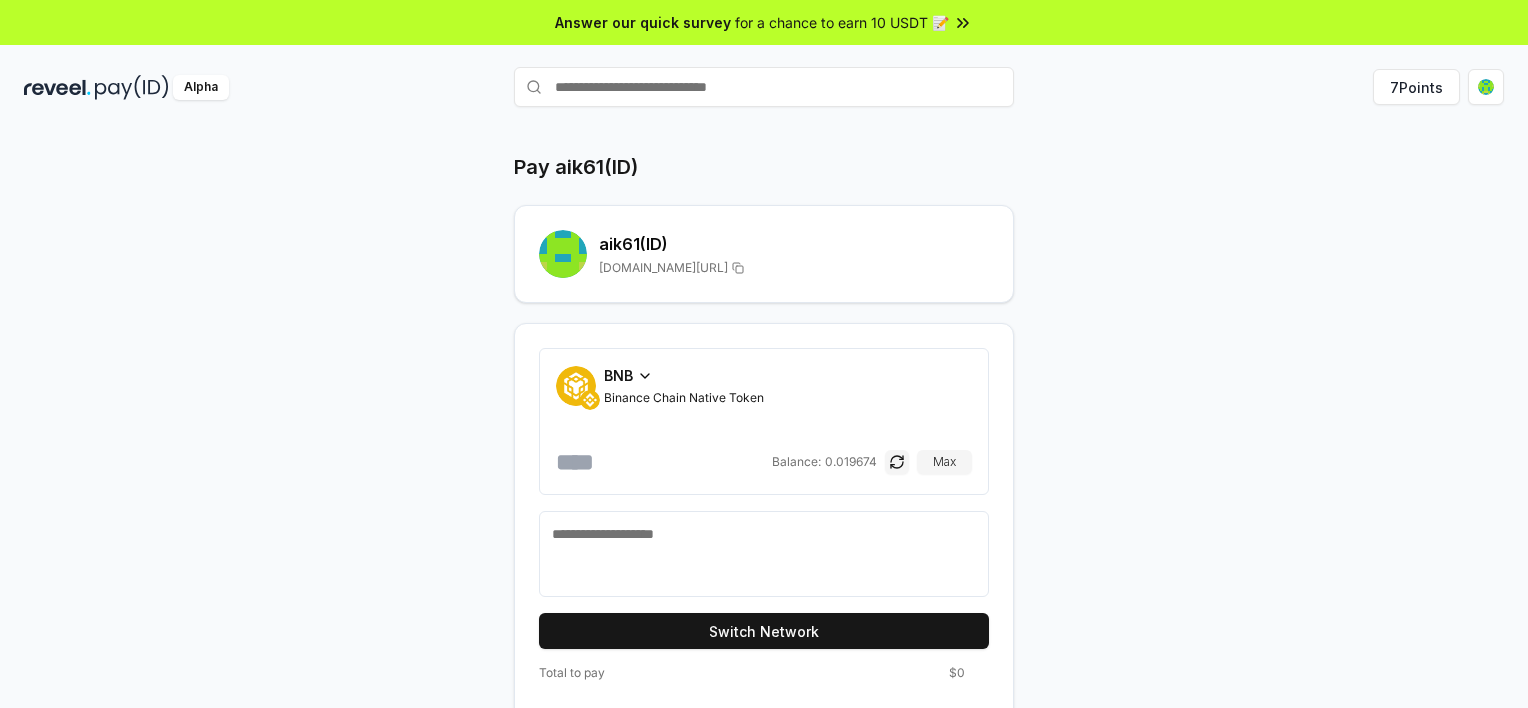 click on "BNB" at bounding box center (618, 375) 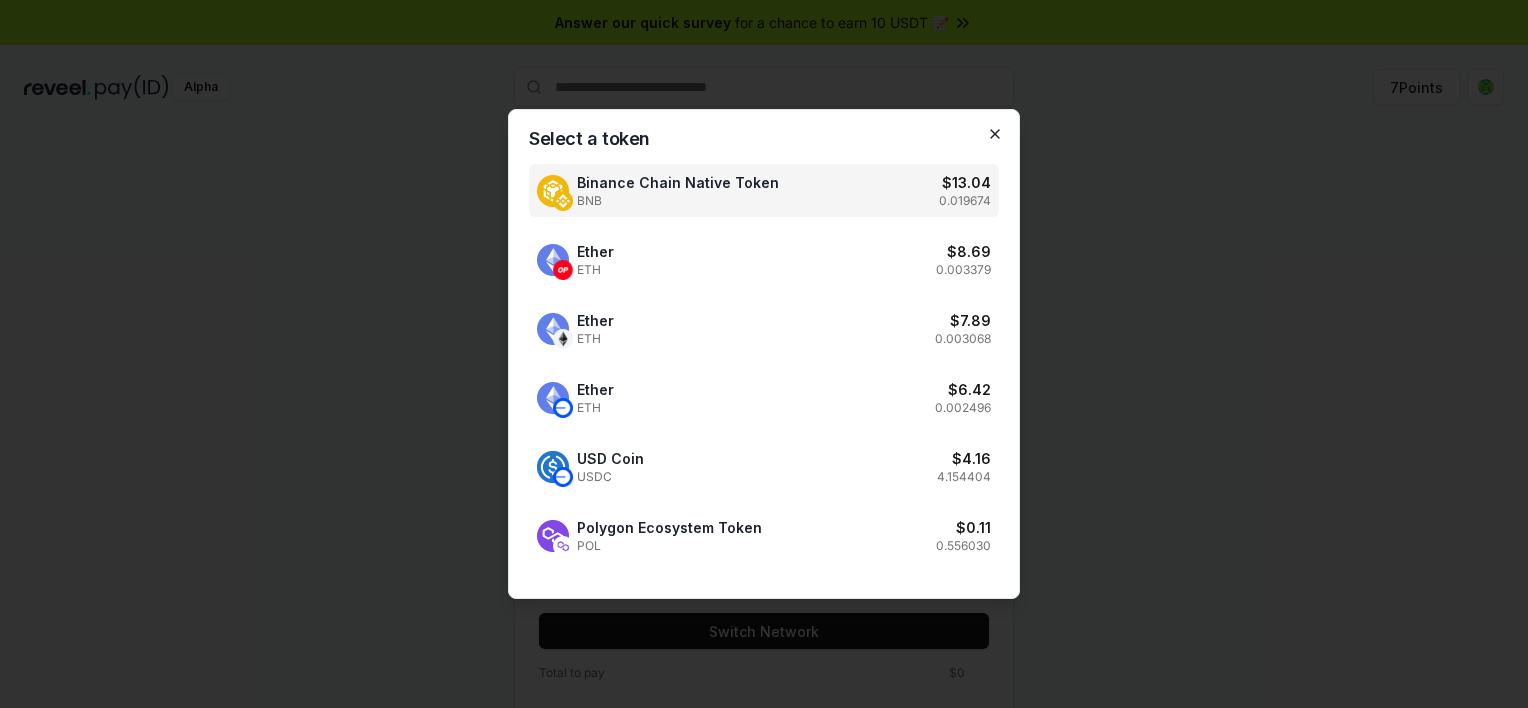 drag, startPoint x: 992, startPoint y: 135, endPoint x: 1039, endPoint y: 247, distance: 121.46193 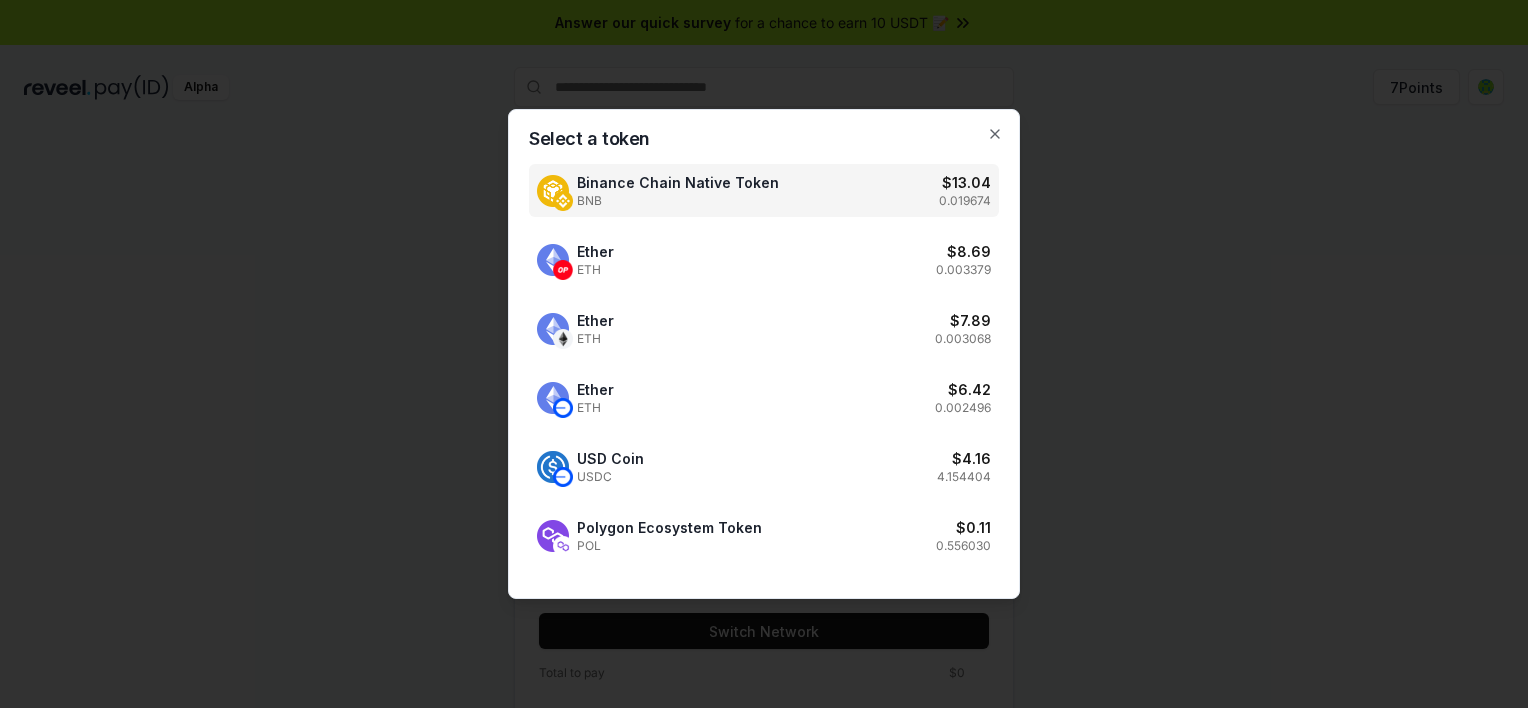 click 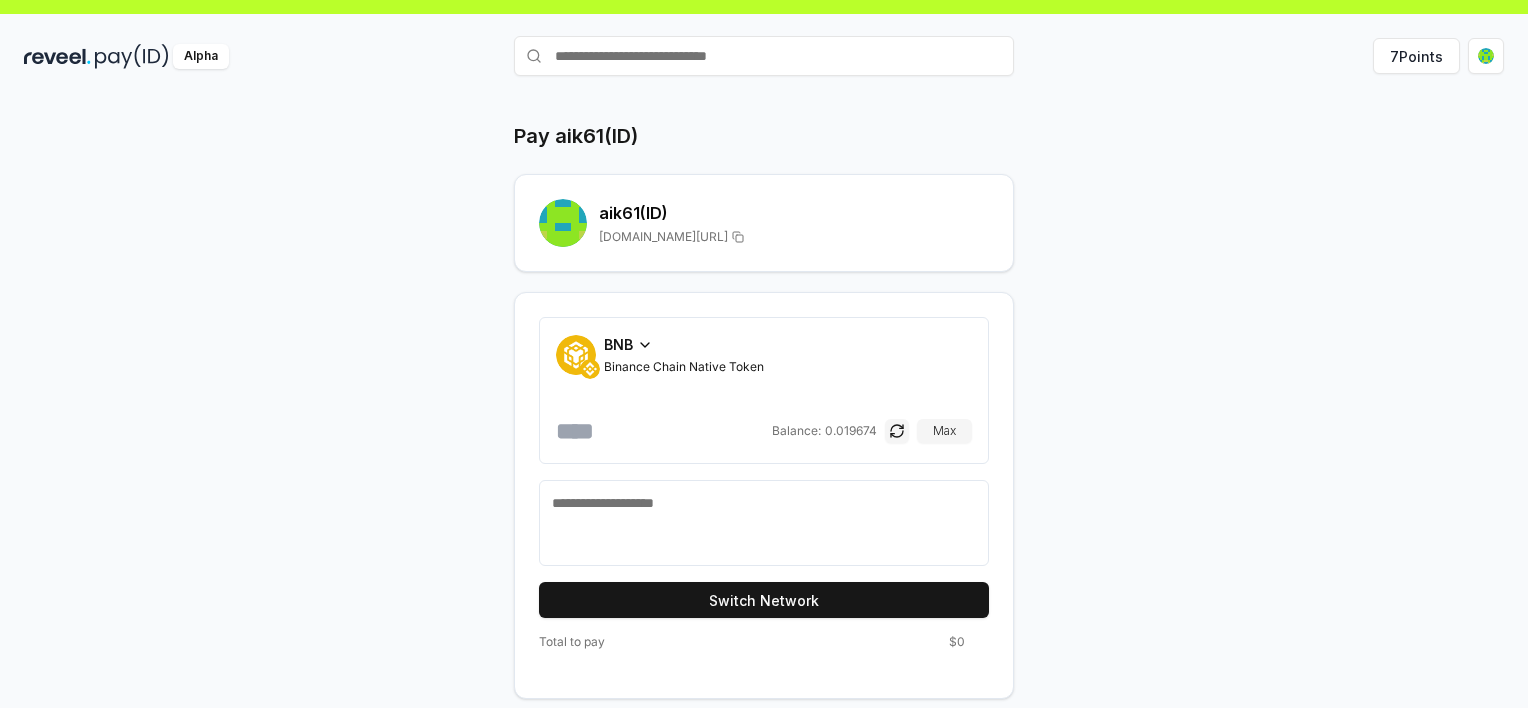 scroll, scrollTop: 56, scrollLeft: 0, axis: vertical 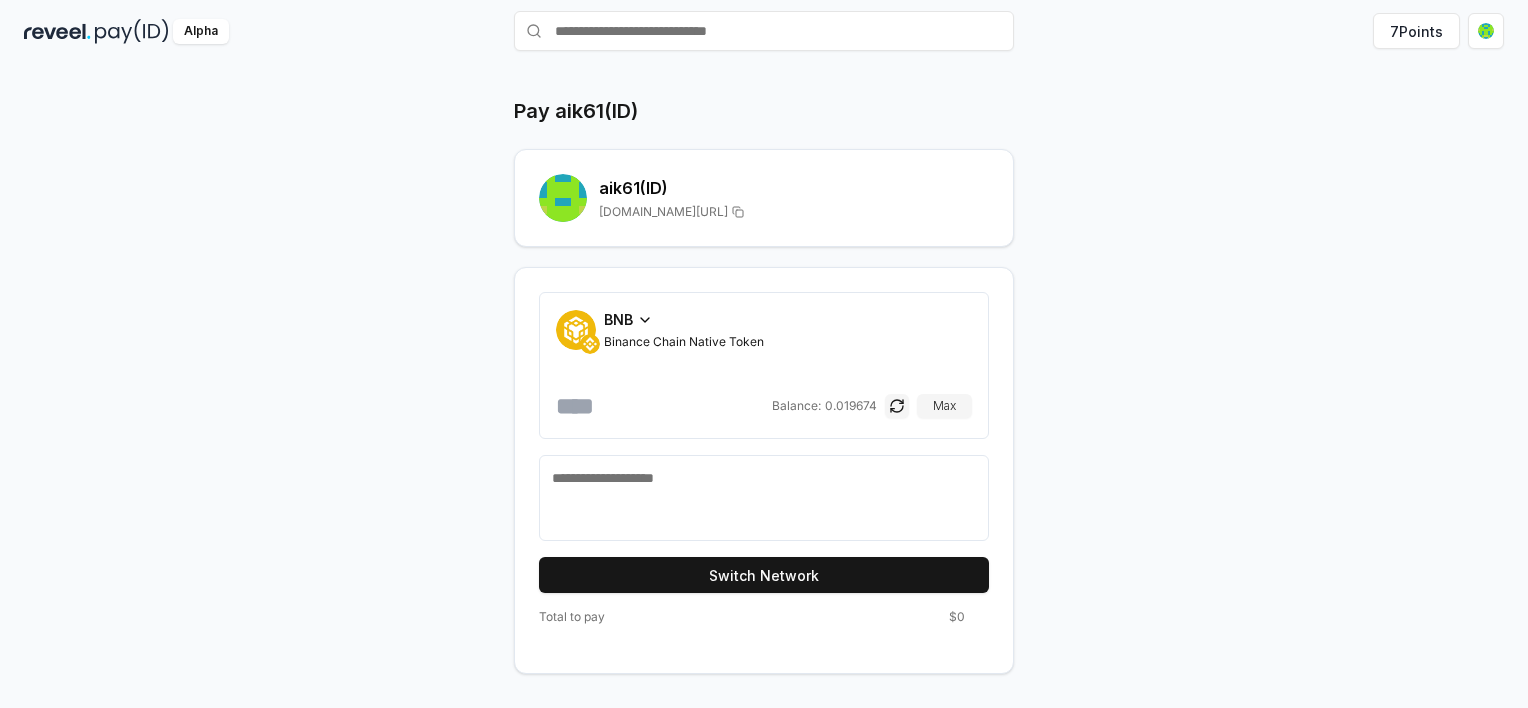 click on "reveel.id/pay/aik61" at bounding box center (663, 212) 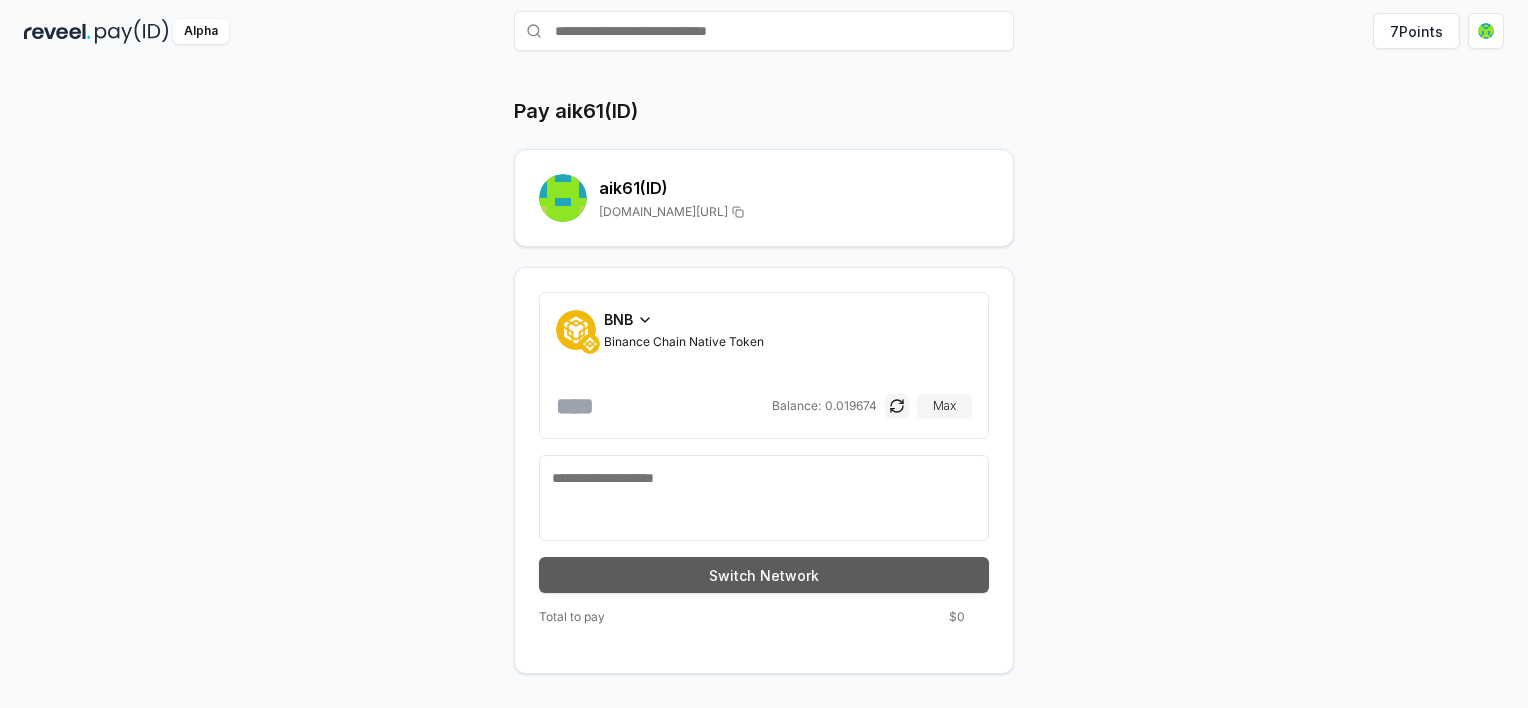click on "Switch Network" at bounding box center (764, 575) 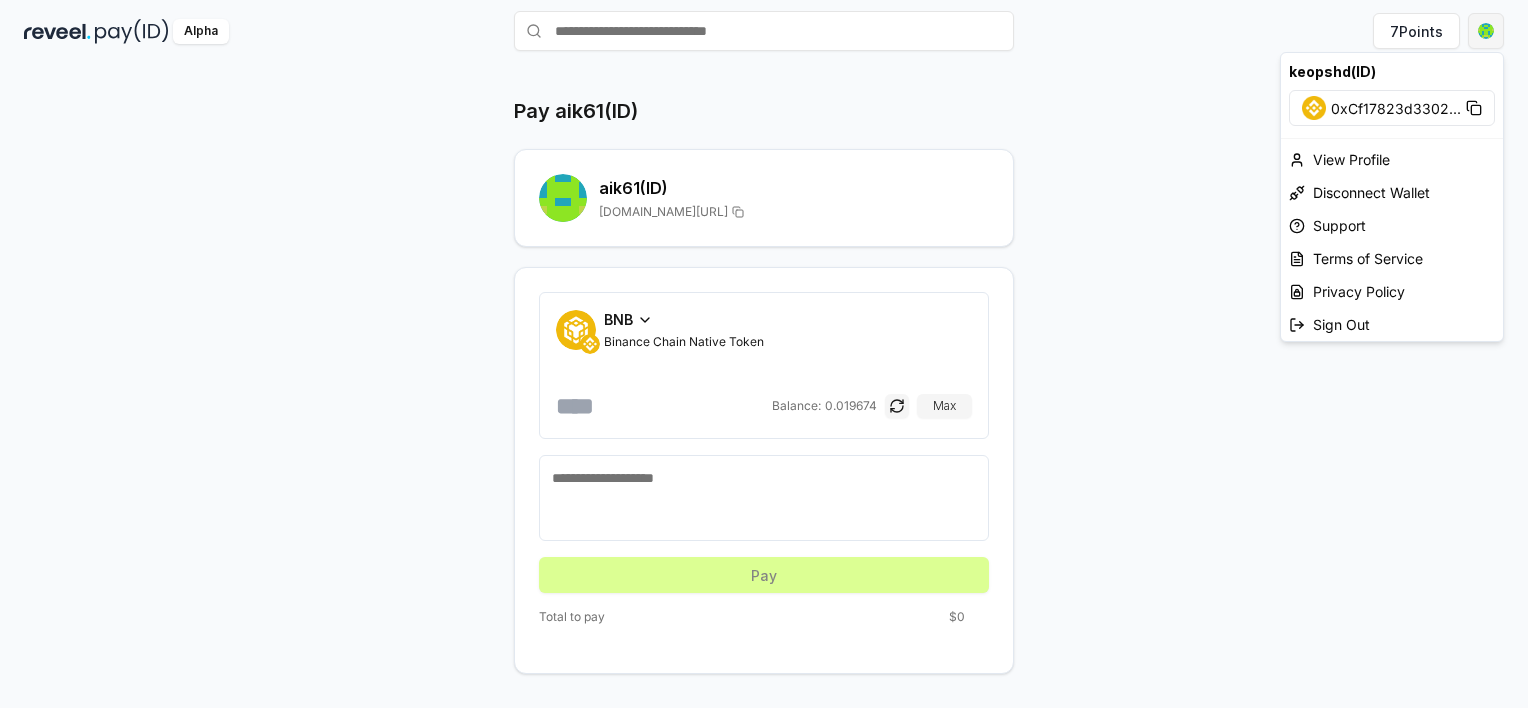 click on "Answer our quick survey for a chance to earn 10 USDT 📝 Alpha   7  Points Pay aik61(ID) aik61 (ID) reveel.id/pay/aik61 BNB Binance Chain Native Token Balance: 0.019674 Max Pay Total to pay $0 keopshd(ID)   0xCf17823d3302 ...     View Profile   Disconnect Wallet   Support   Terms of Service   Privacy Policy   Sign Out" at bounding box center (764, 354) 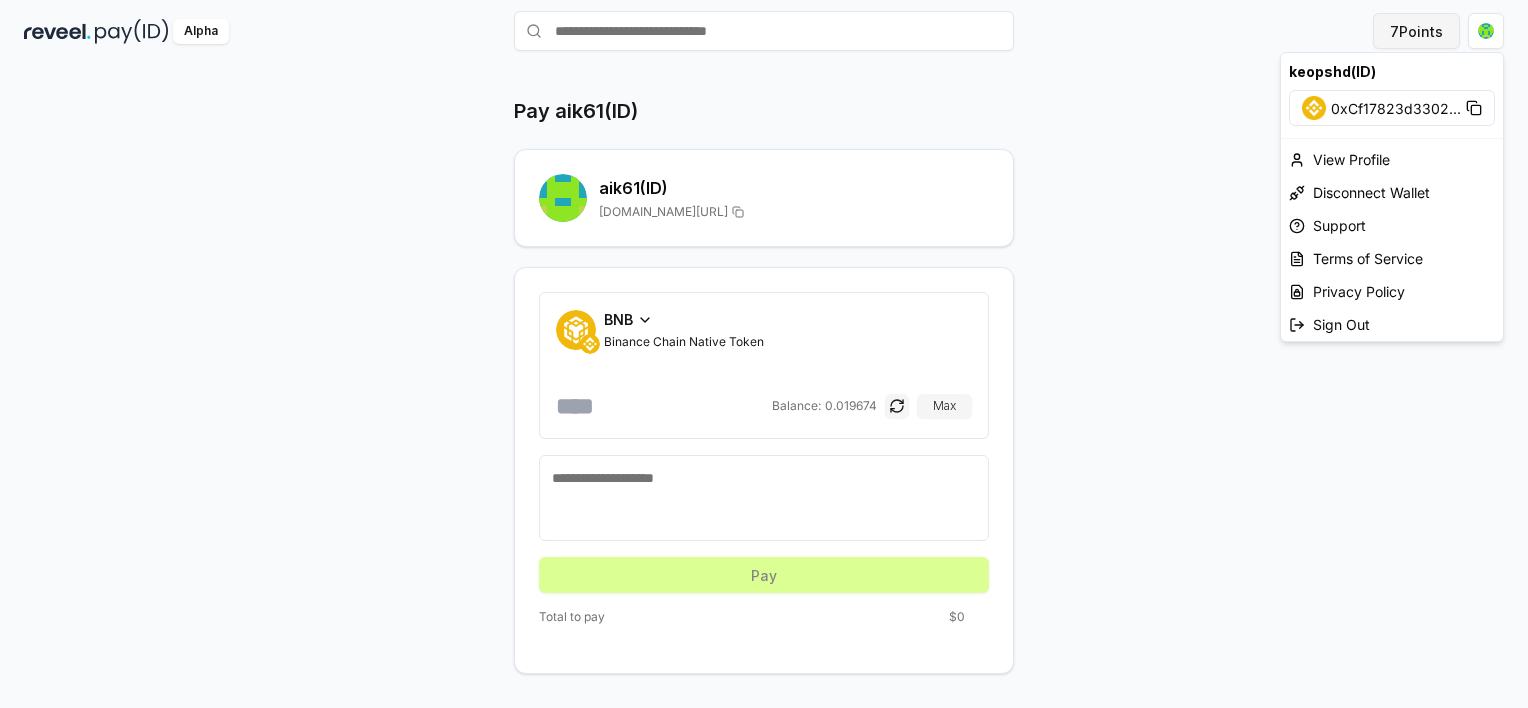 click on "Answer our quick survey for a chance to earn 10 USDT 📝 Alpha   7  Points Pay aik61(ID) aik61 (ID) reveel.id/pay/aik61 BNB Binance Chain Native Token Balance: 0.019674 Max Pay Total to pay $0 keopshd(ID)   0xCf17823d3302 ...     View Profile   Disconnect Wallet   Support   Terms of Service   Privacy Policy   Sign Out" at bounding box center (764, 354) 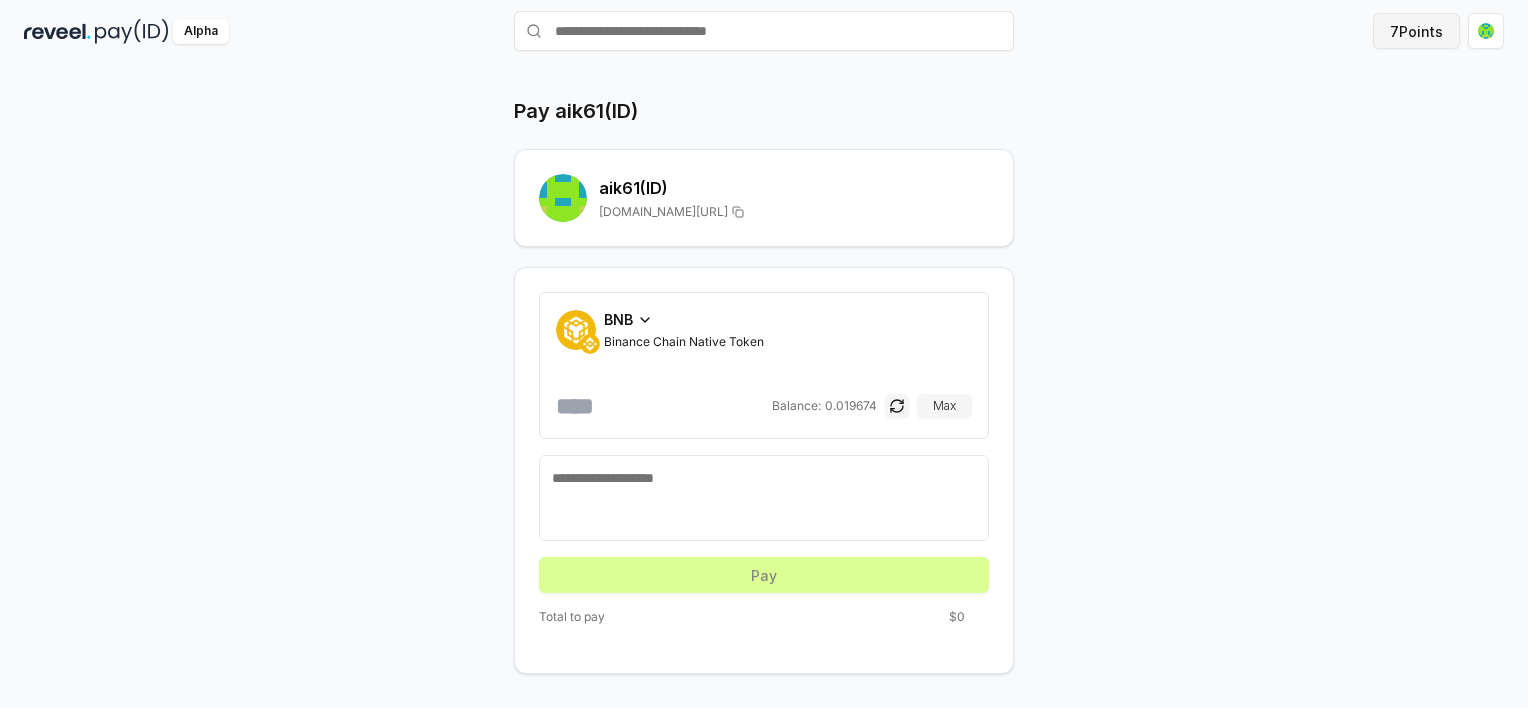 click on "7  Points" at bounding box center [1416, 31] 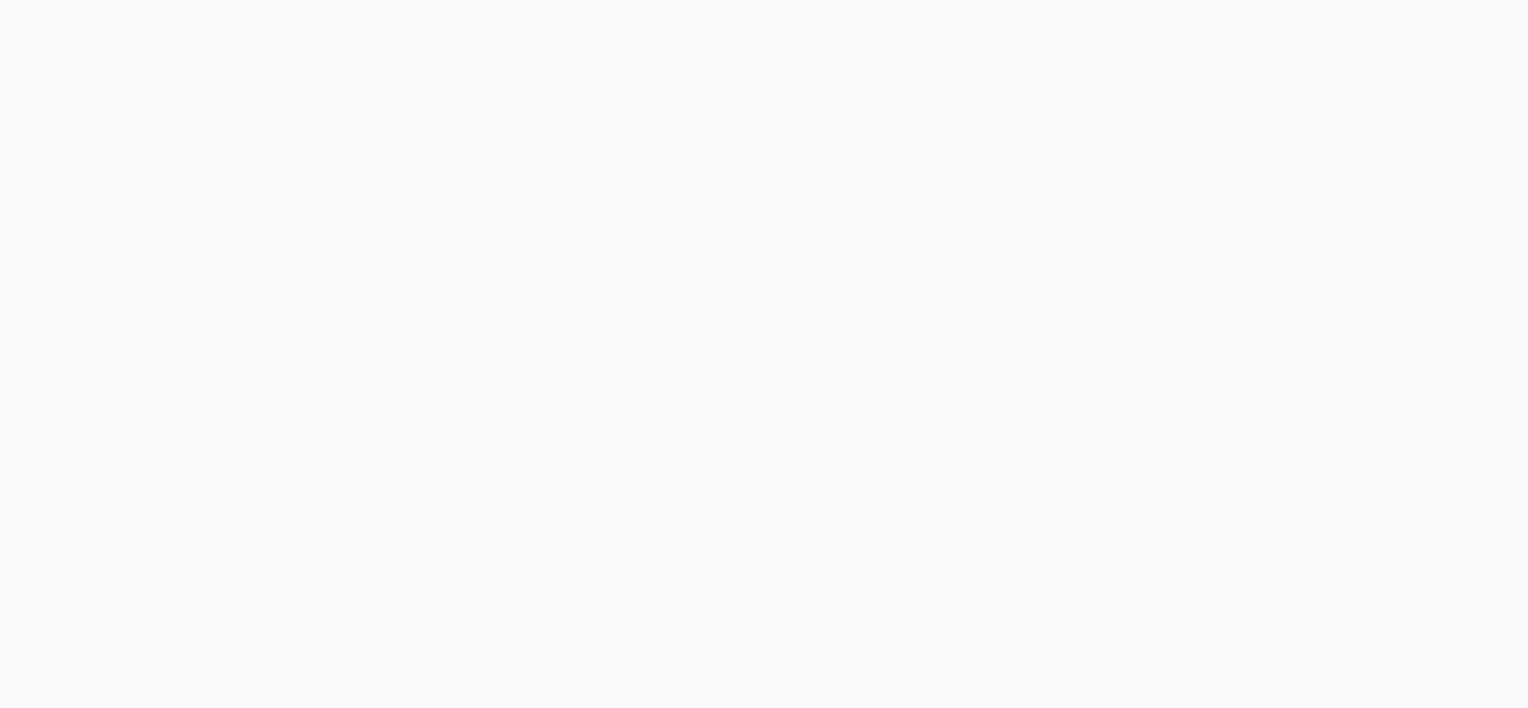 scroll, scrollTop: 0, scrollLeft: 0, axis: both 